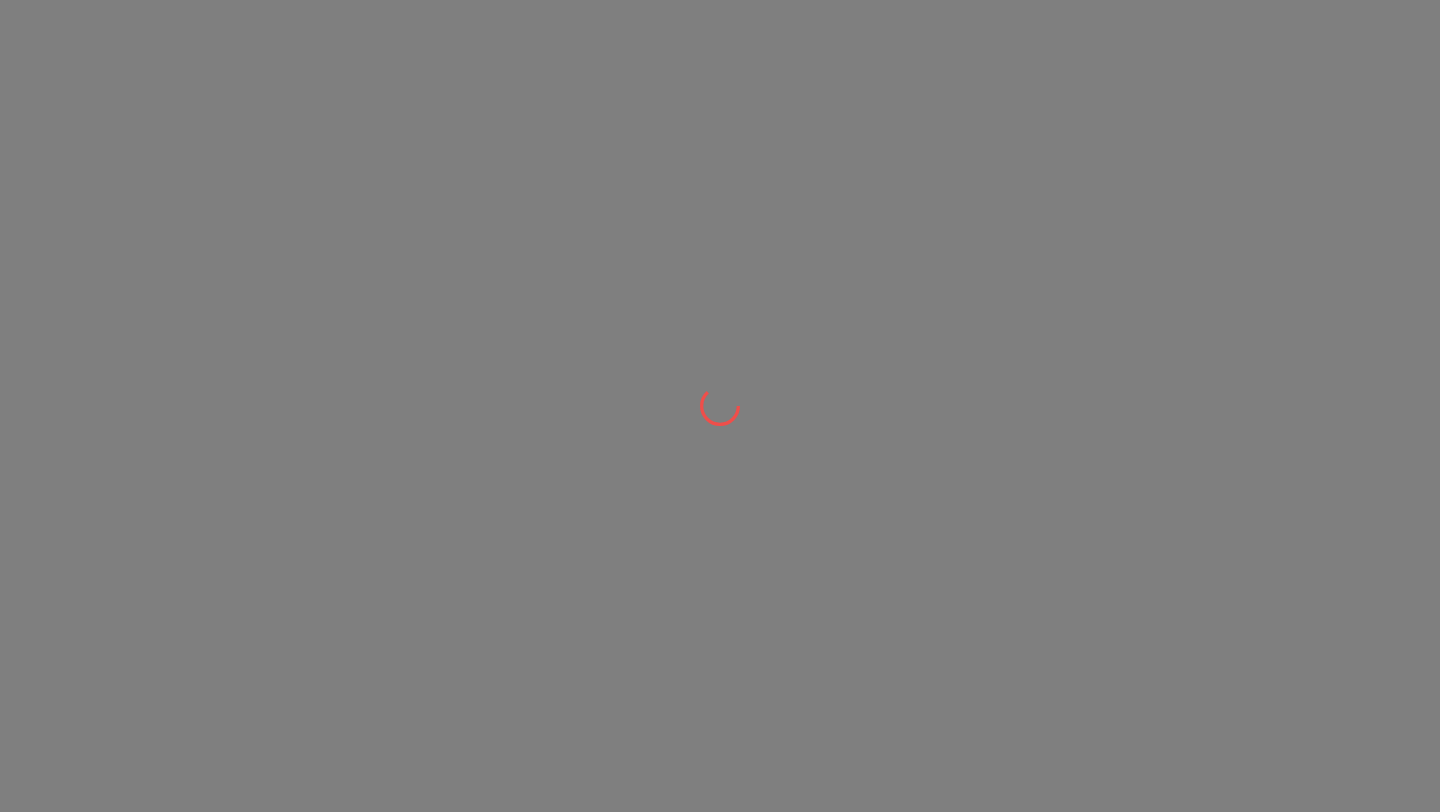 scroll, scrollTop: 0, scrollLeft: 0, axis: both 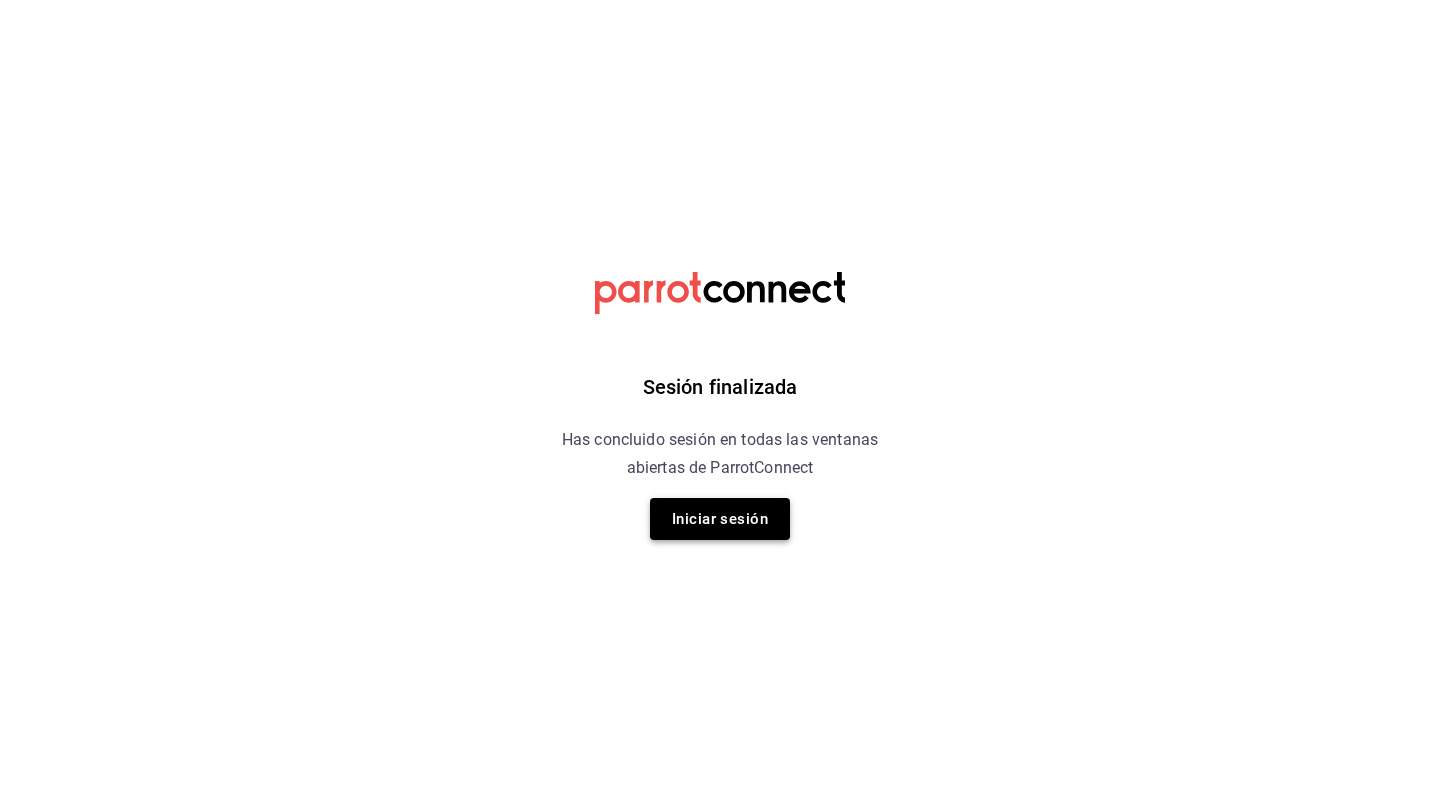 click on "Iniciar sesión" at bounding box center (720, 519) 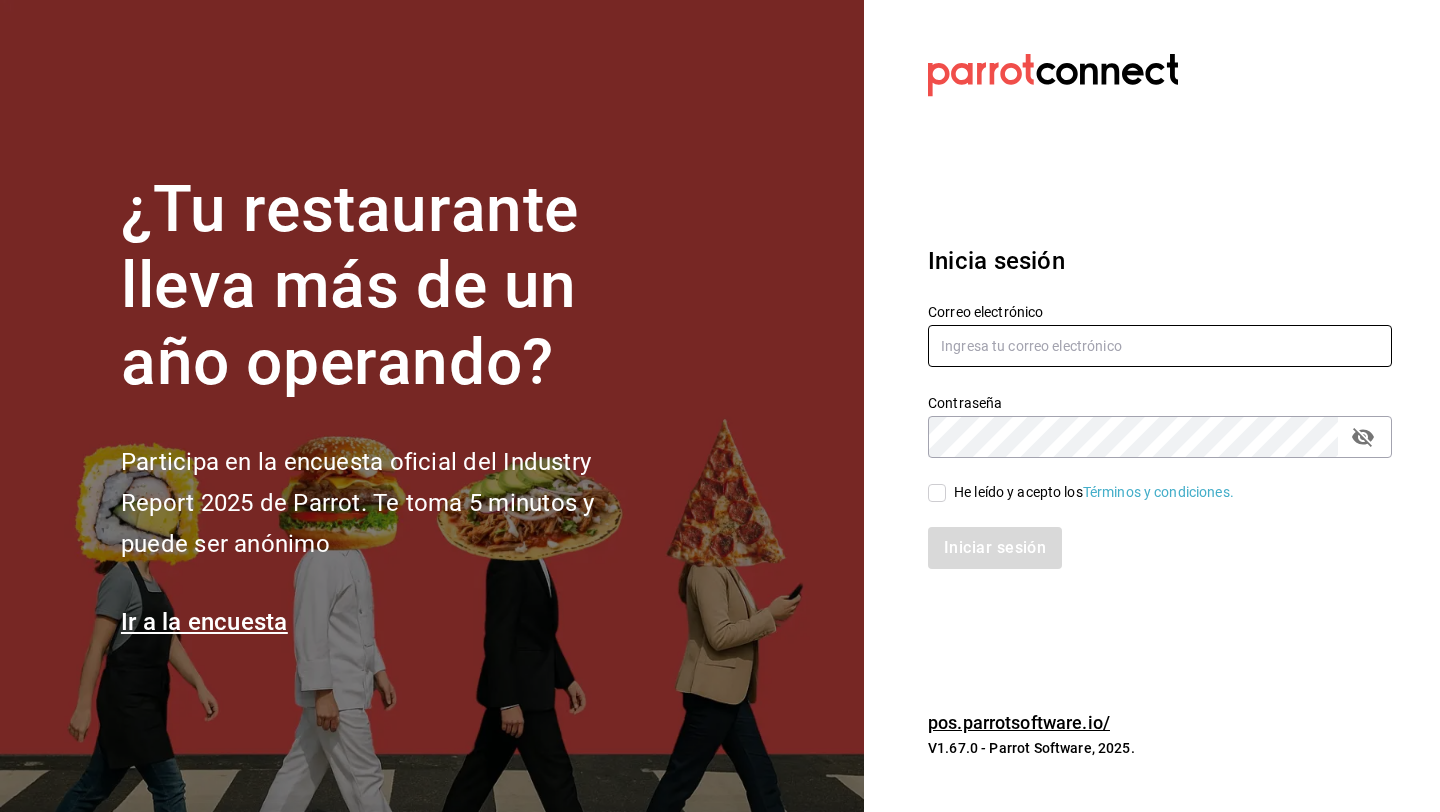 click at bounding box center [1160, 346] 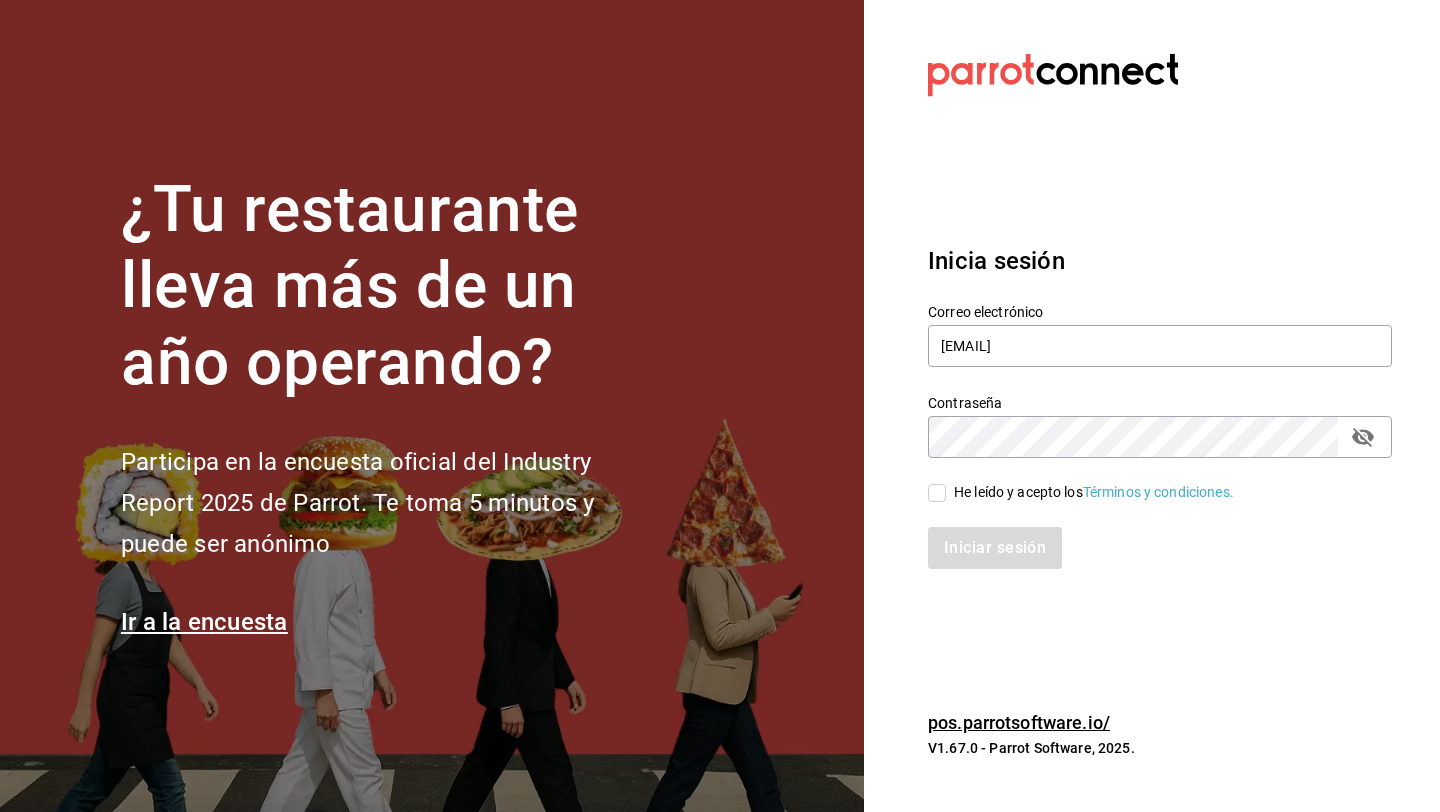 click on "He leído y acepto los  Términos y condiciones." at bounding box center [1090, 492] 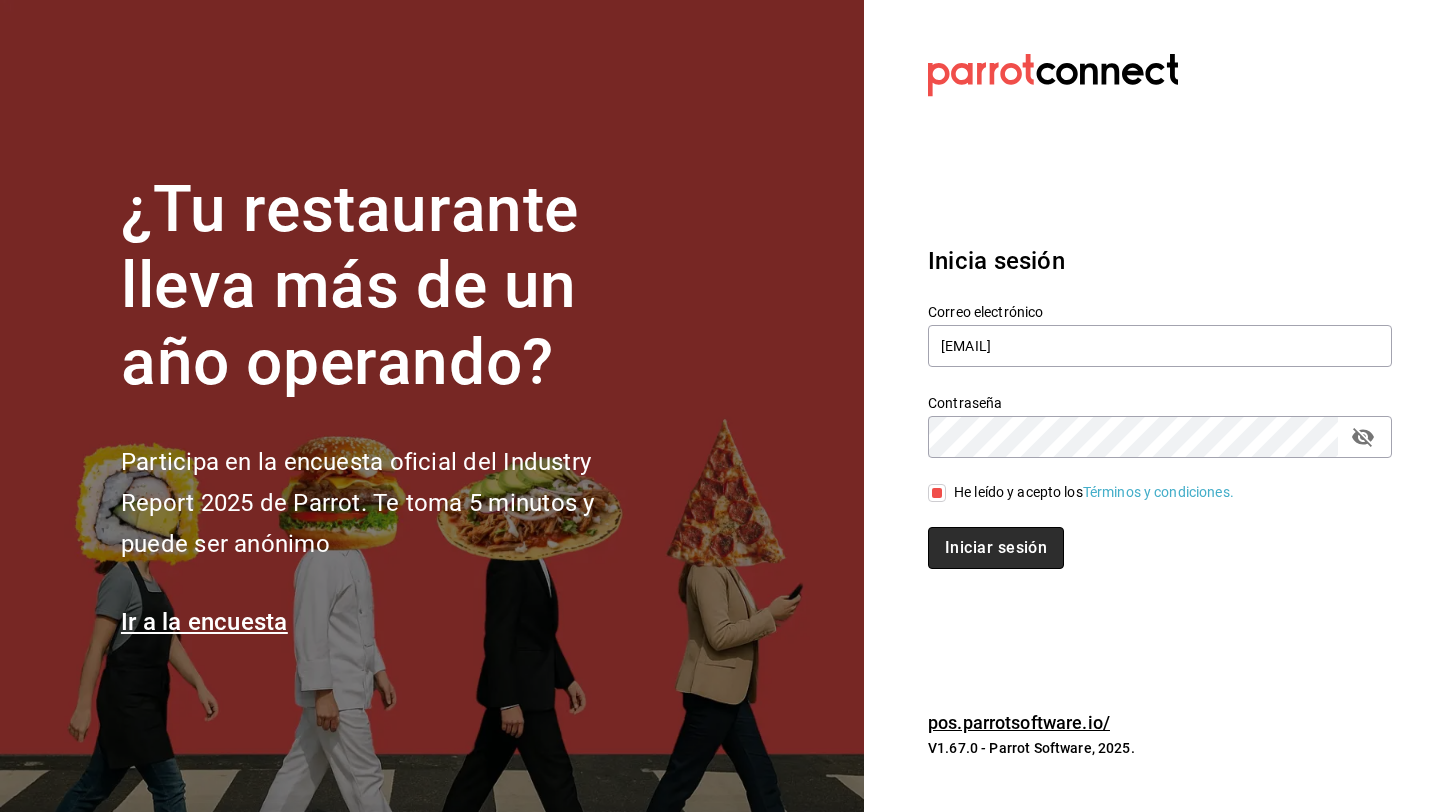 click on "Iniciar sesión" at bounding box center [996, 548] 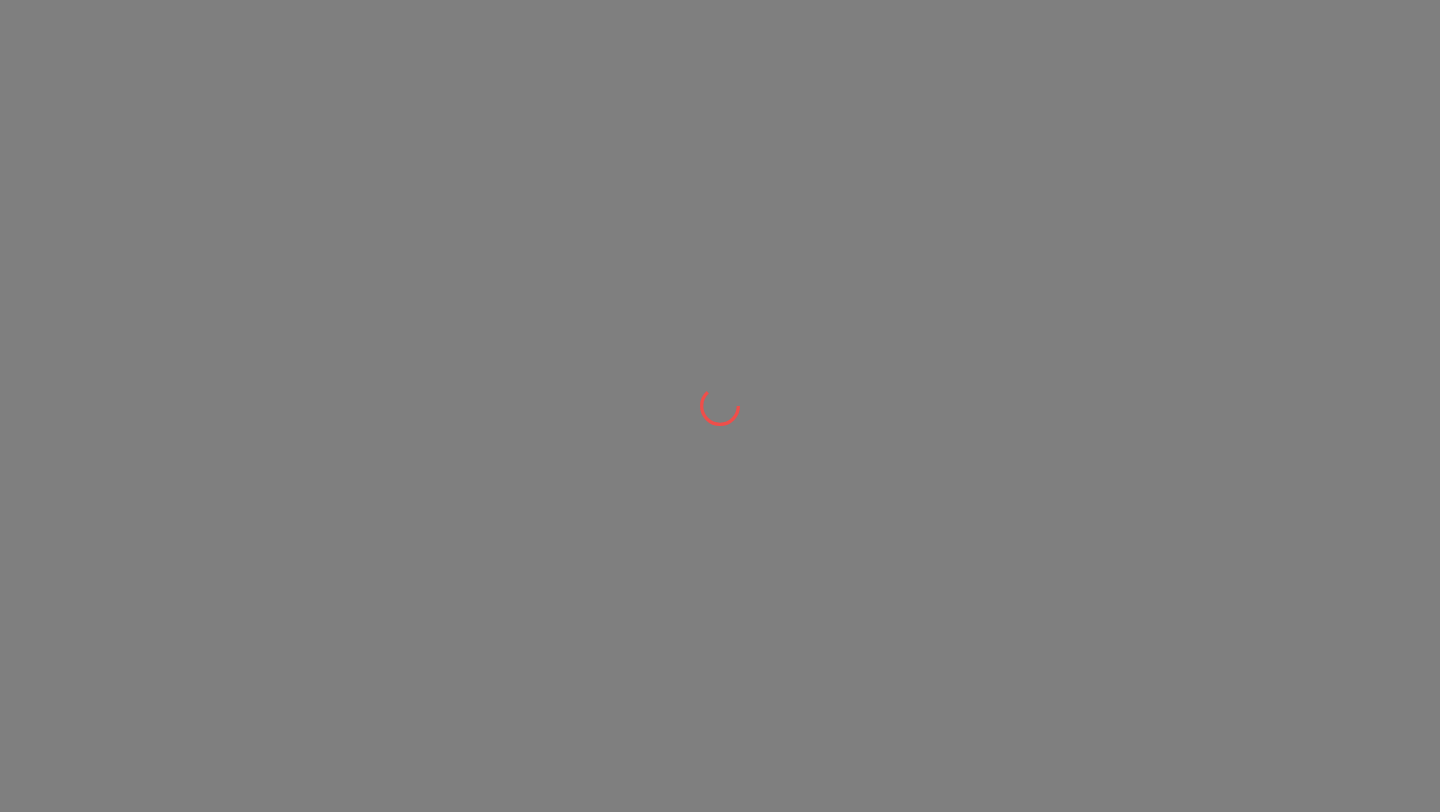 scroll, scrollTop: 0, scrollLeft: 0, axis: both 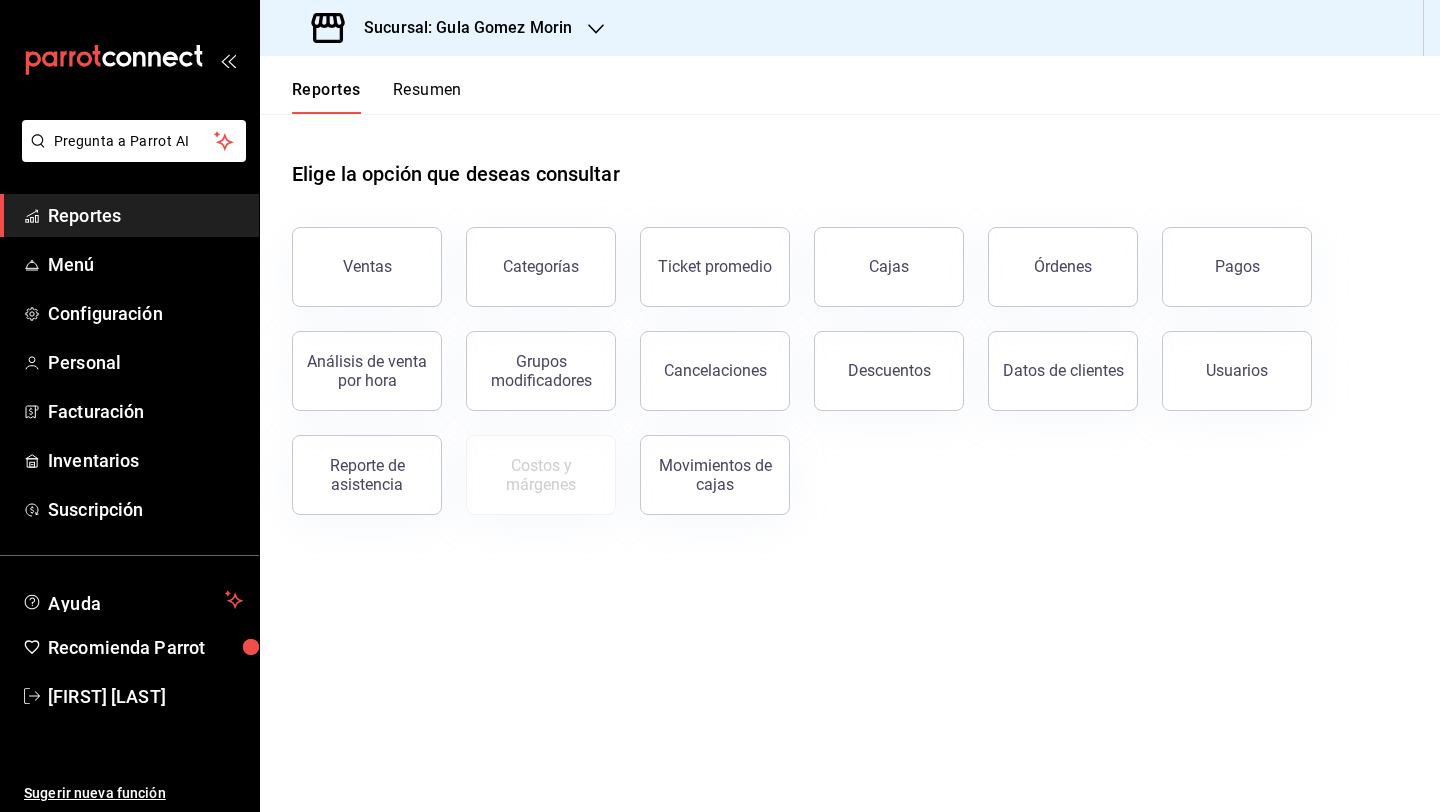 click on "Sucursal: Gula Gomez Morin" at bounding box center (460, 28) 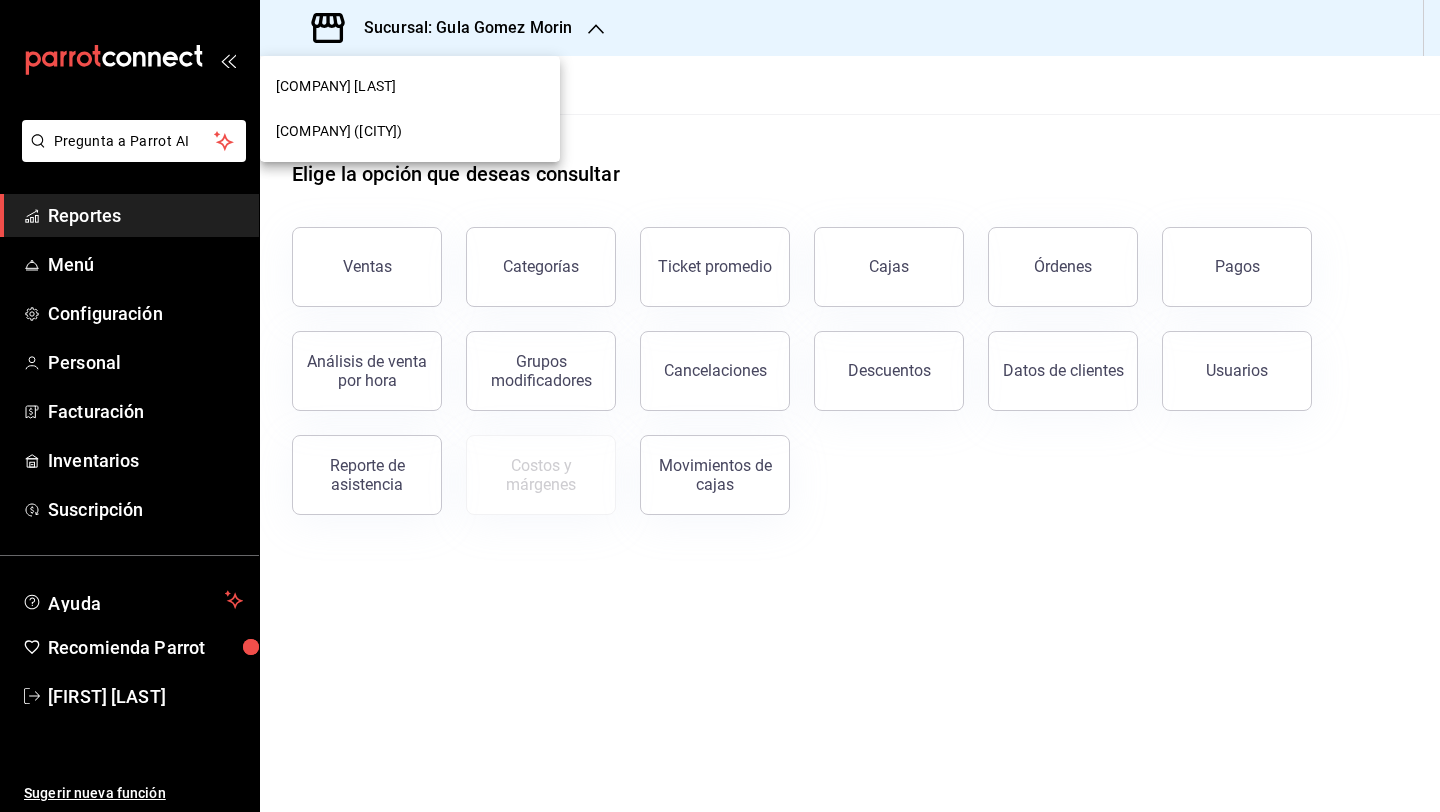 click on "[COMPANY] ([CITY])" at bounding box center [410, 131] 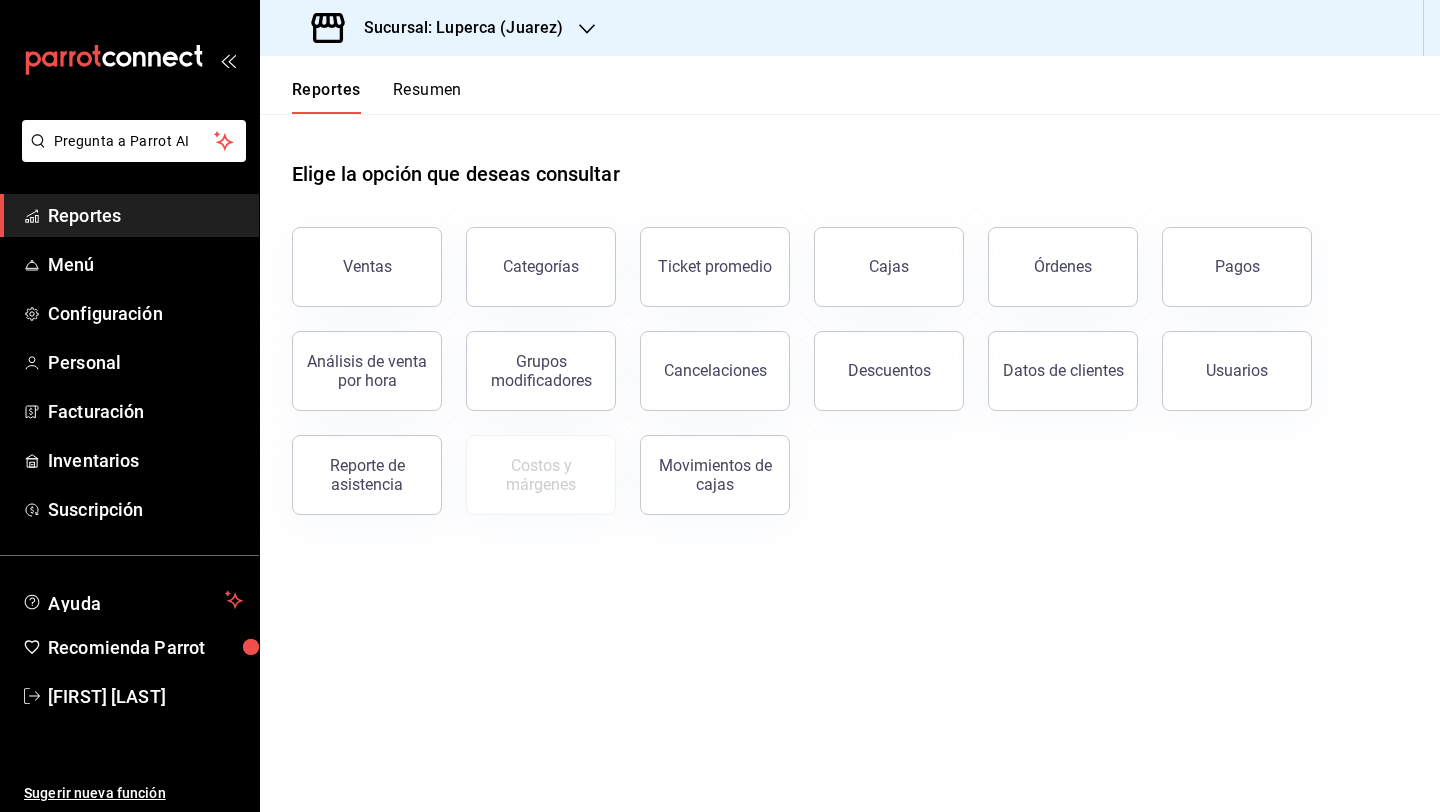 click on "Reportes" at bounding box center (145, 215) 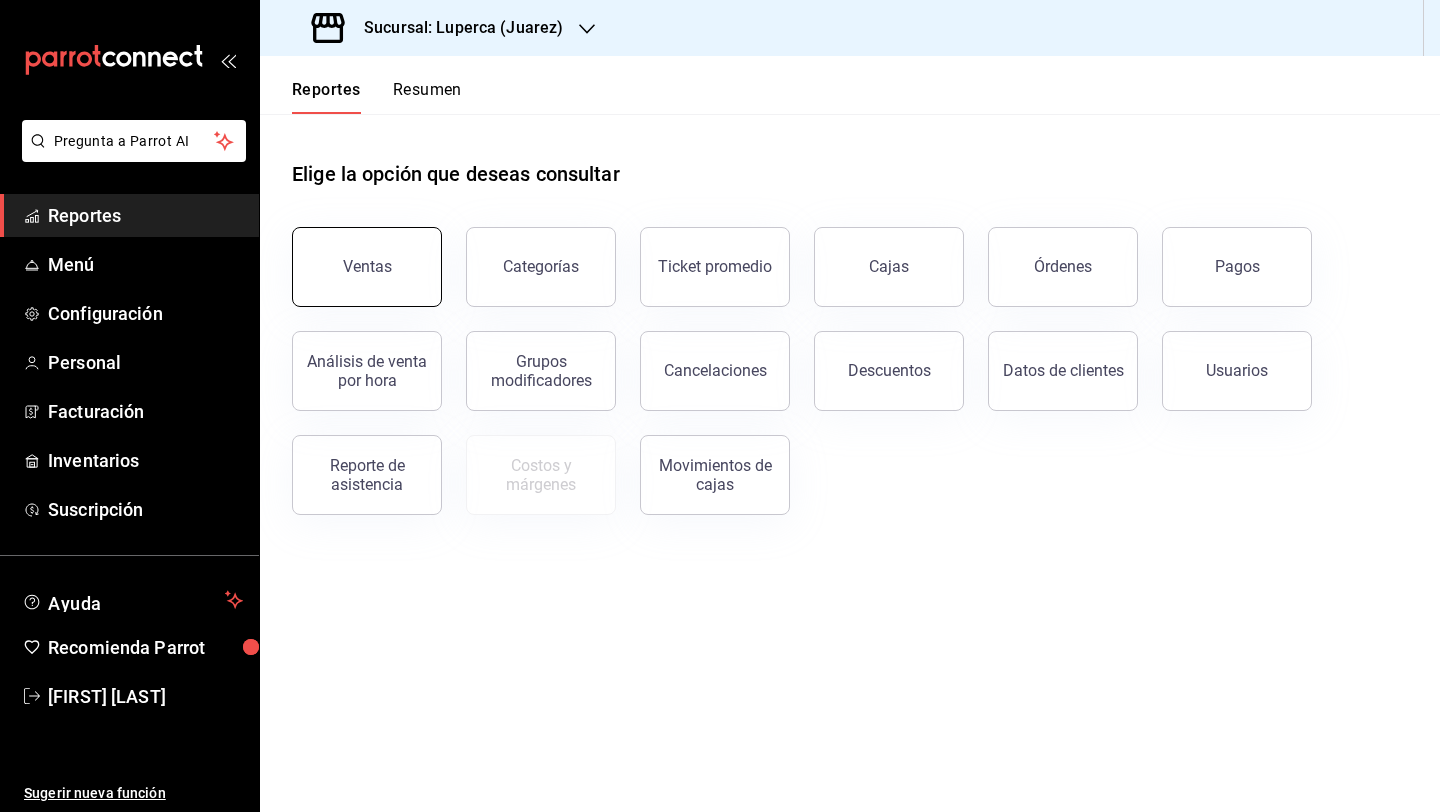 click on "Ventas" at bounding box center (367, 266) 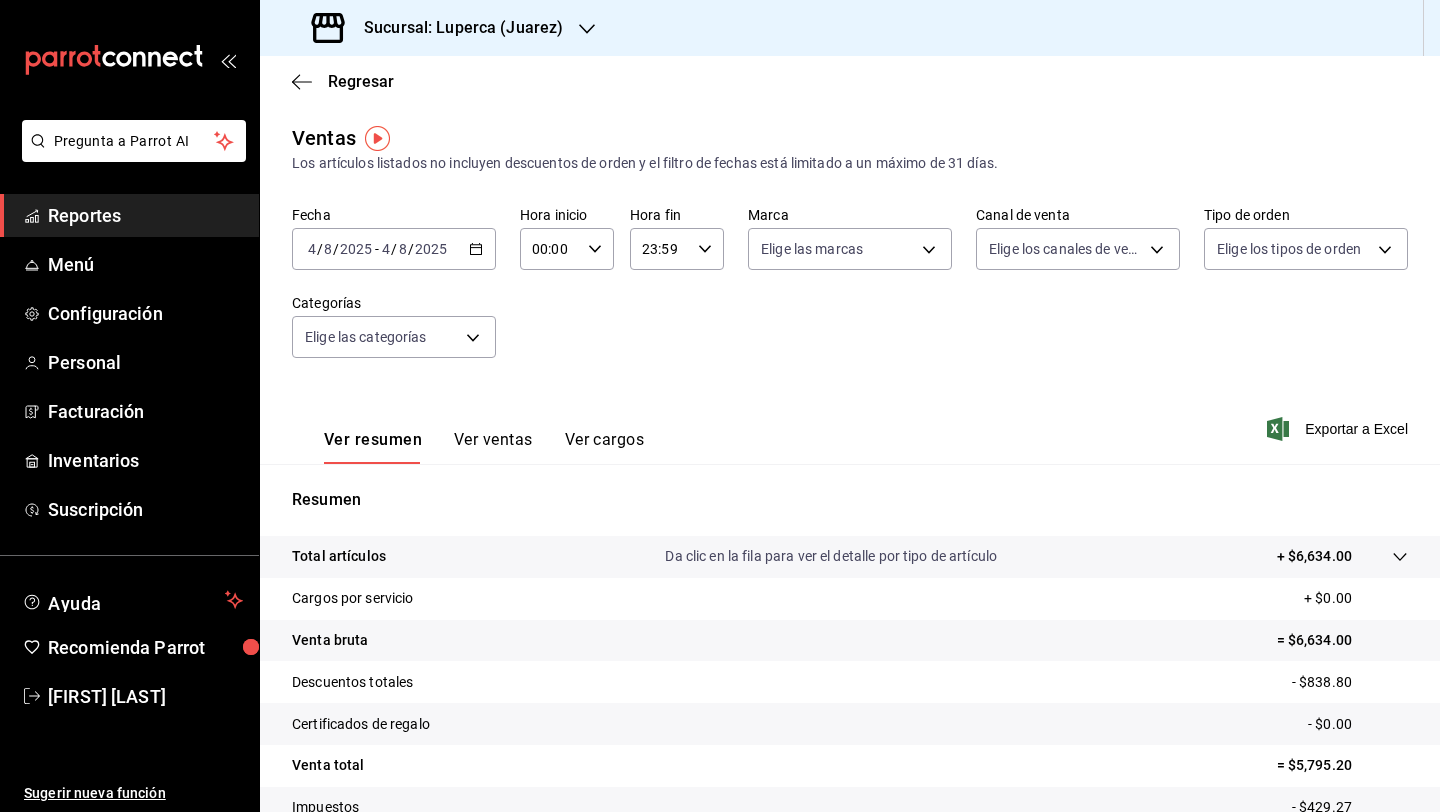 click 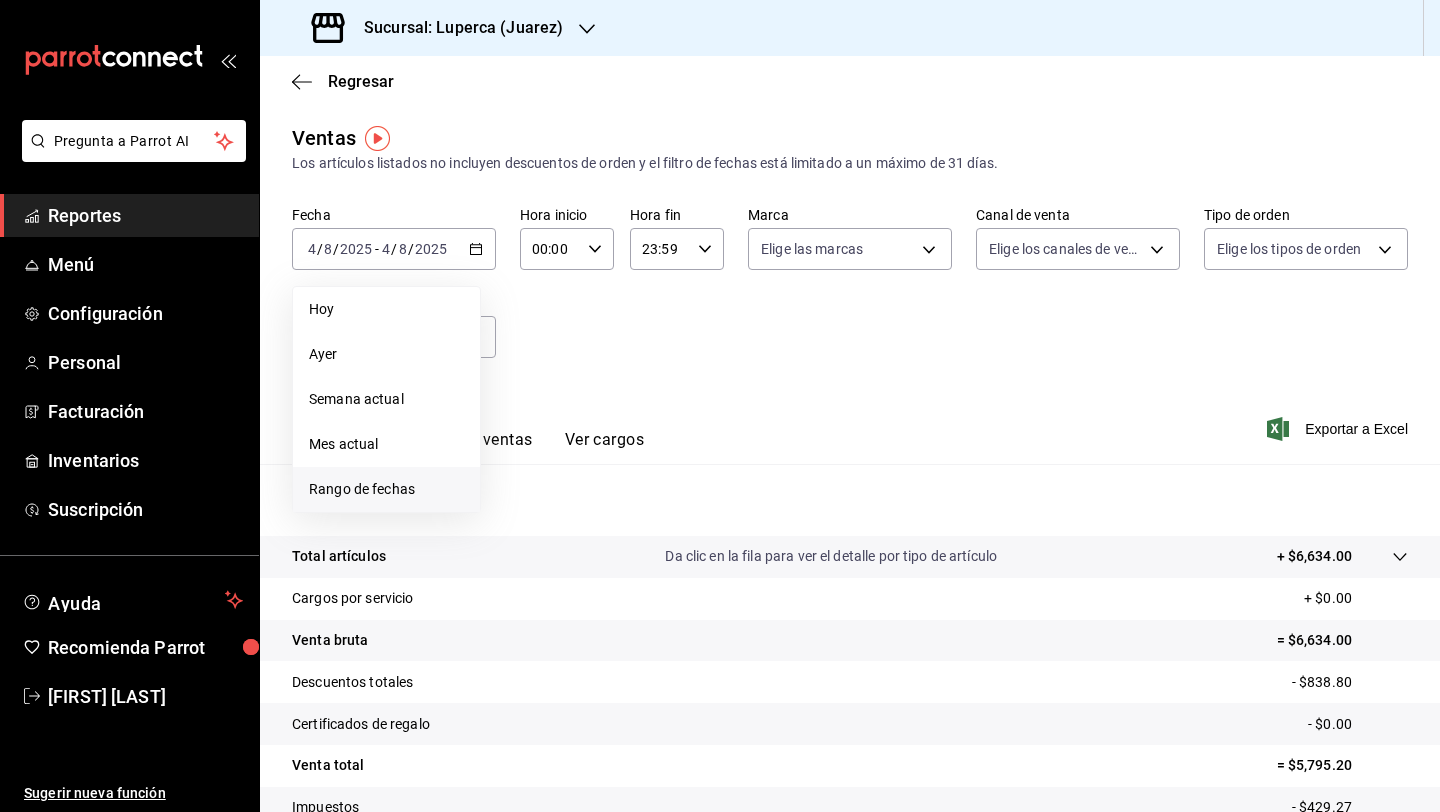 click on "Rango de fechas" at bounding box center [386, 489] 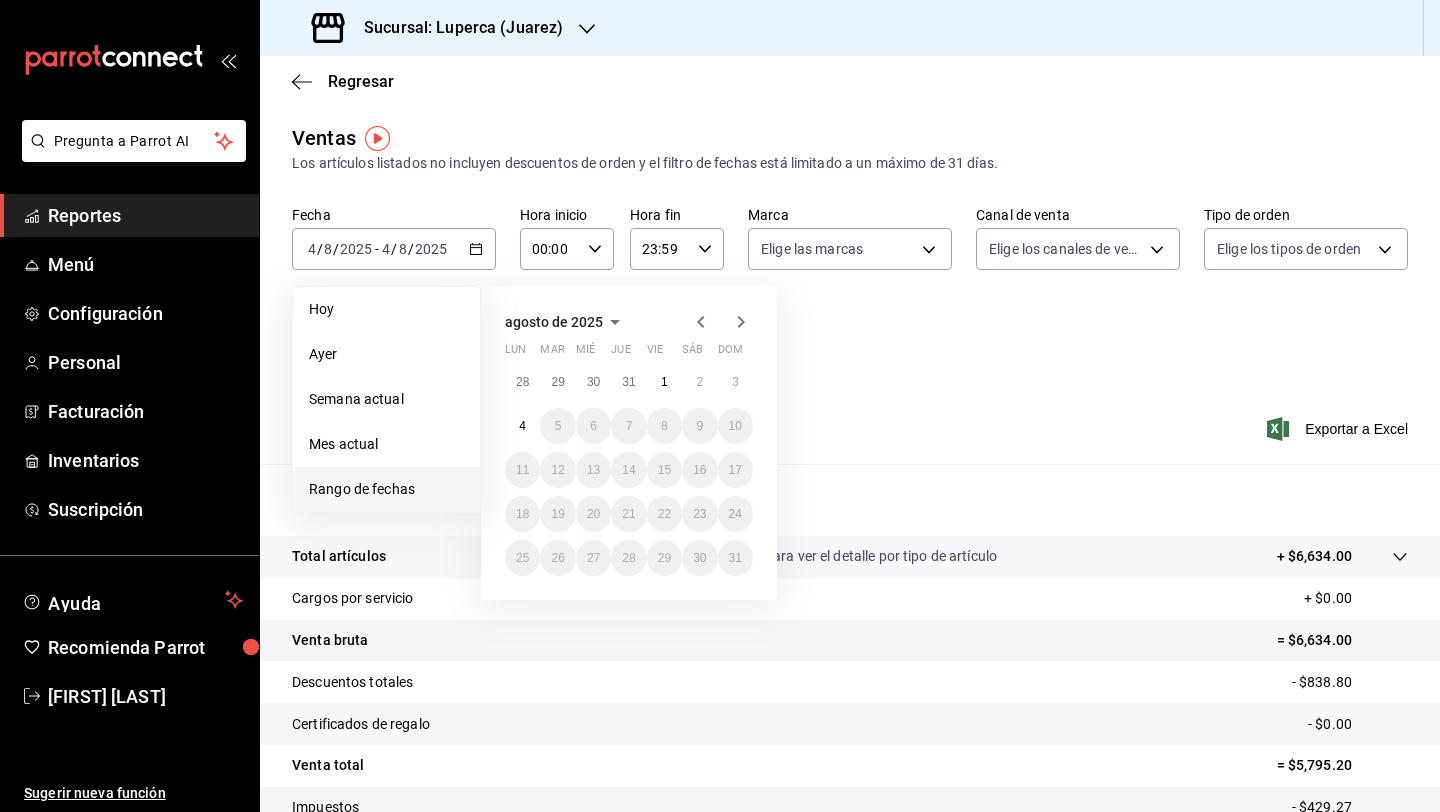 click 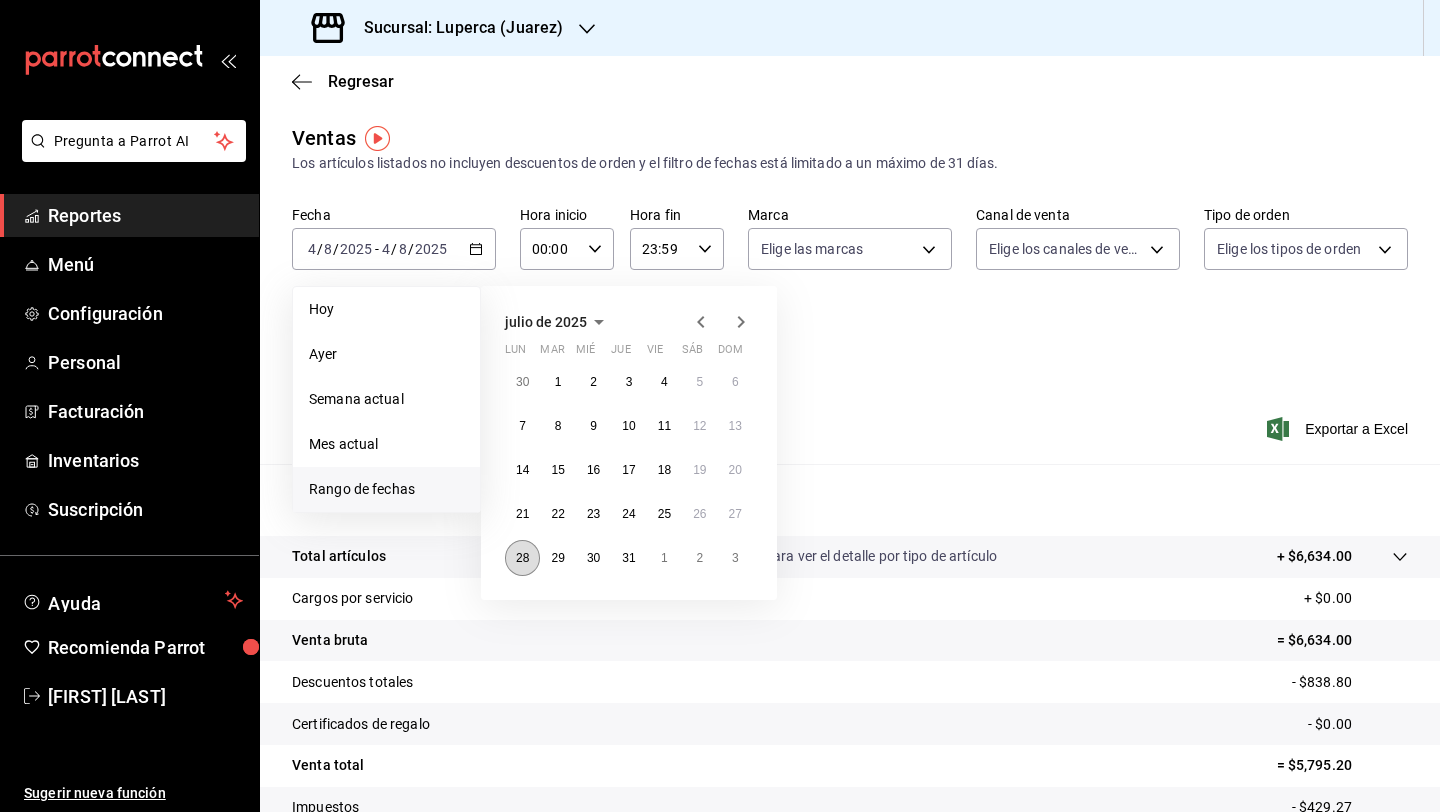 click on "28" at bounding box center (522, 558) 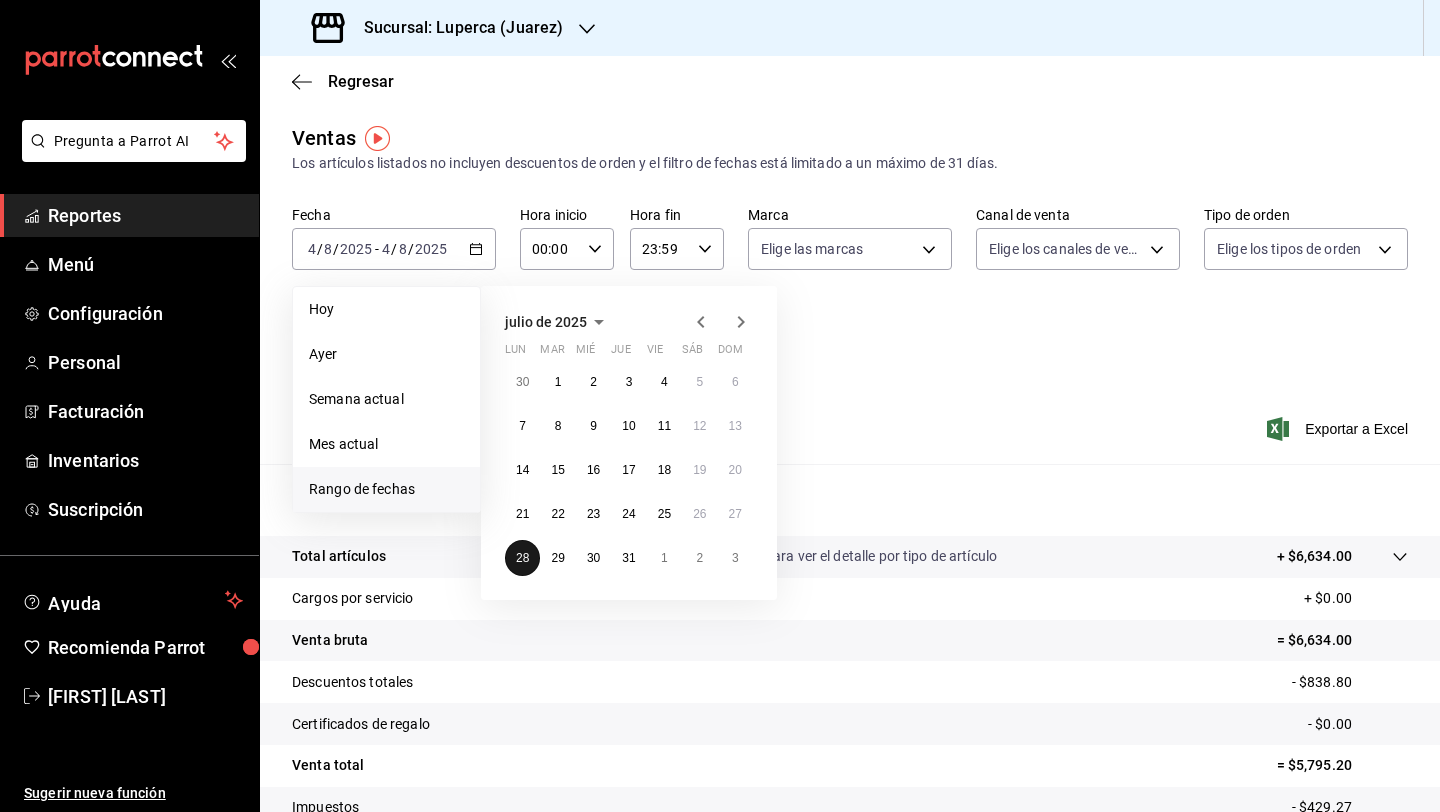 click on "28" at bounding box center (522, 558) 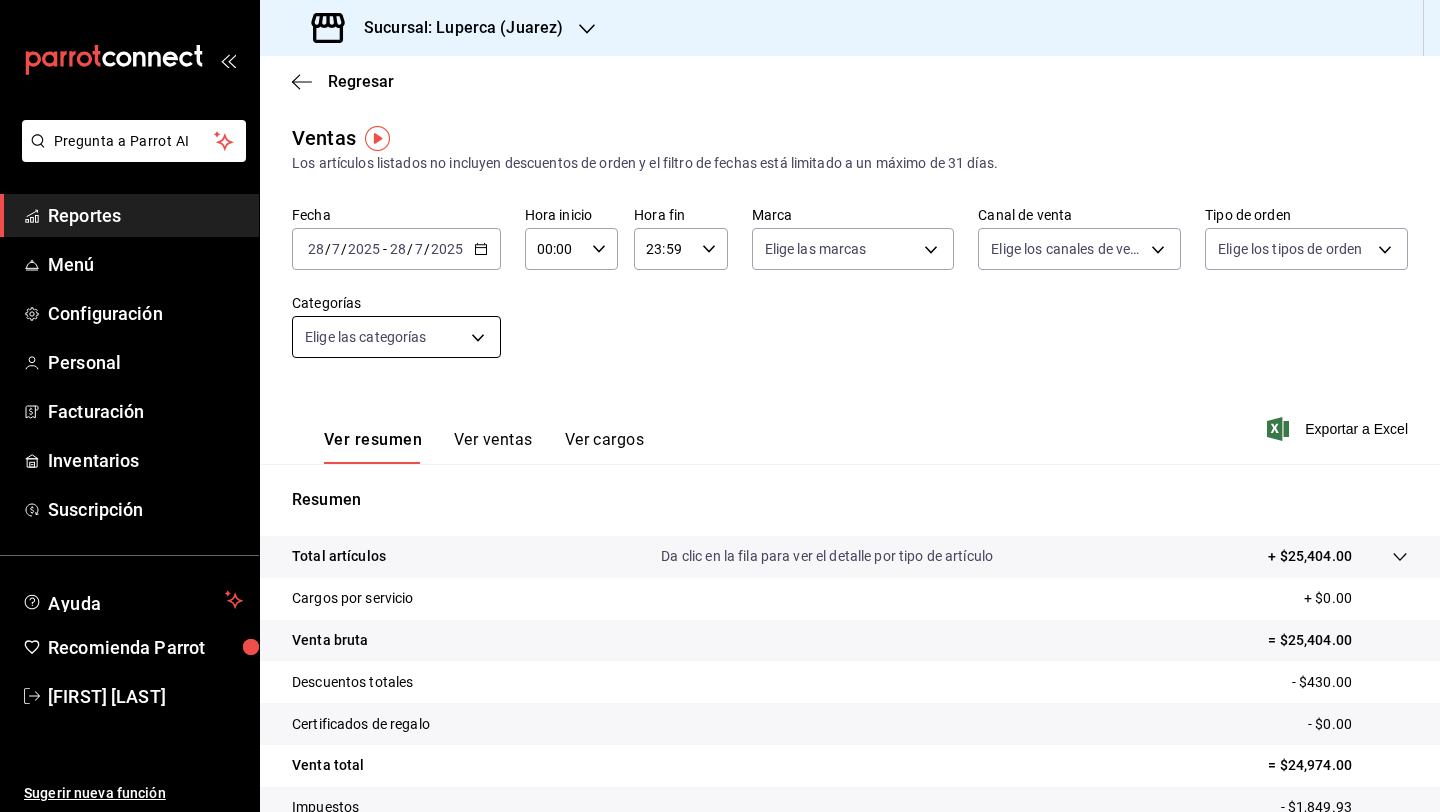 click on "Pregunta a Parrot AI Reportes   Menú   Configuración   Personal   Facturación   Inventarios   Suscripción   Ayuda Recomienda Parrot   [FIRST] [LAST]   Sugerir nueva función   Sucursal: [COMPANY] ([CITY]) Regresar Ventas Los artículos listados no incluyen descuentos de orden y el filtro de fechas está limitado a un máximo de 31 días. Fecha [DATE] [DATE] - [DATE] [DATE] Hora inicio 00:00 Hora inicio Hora fin 23:59 Hora fin Marca Elige las marcas Canal de venta Elige los canales de venta Tipo de orden Elige los tipos de orden Categorías Elige las categorías Ver resumen Ver ventas Ver cargos Exportar a Excel Resumen Total artículos Da clic en la fila para ver el detalle por tipo de artículo + $25,404.00 Cargos por servicio + $0.00 Venta bruta = $25,404.00 Descuentos totales - $430.00 Certificados de regalo - $0.00 Venta total = $24,974.00 Impuestos - $1,849.93 Venta neta = $23,124.07 GANA 1 MES GRATIS EN TU SUSCRIPCIÓN AQUÍ Ver video tutorial Ir a video Pregunta a Parrot AI" at bounding box center [720, 406] 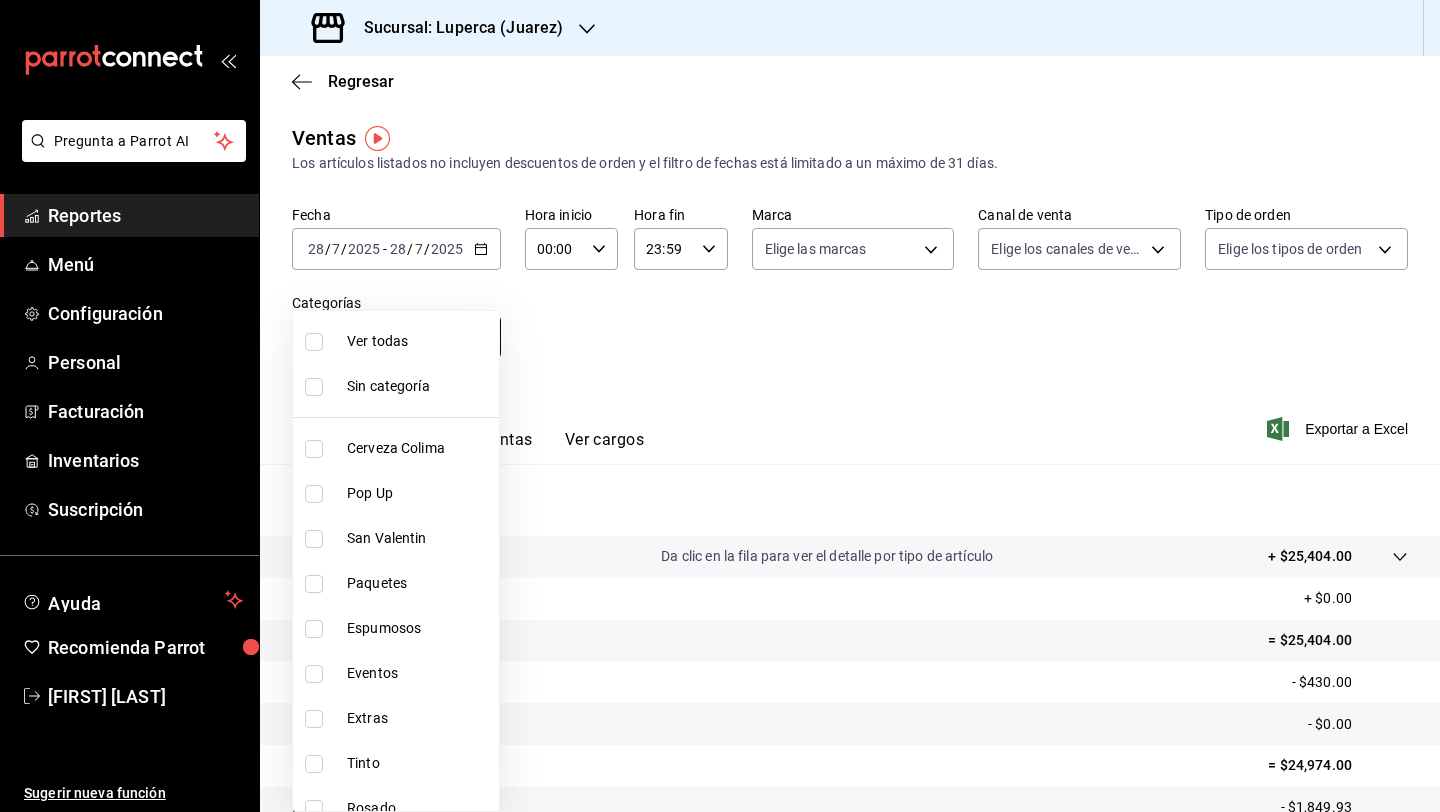 click on "Ver todas" at bounding box center [419, 341] 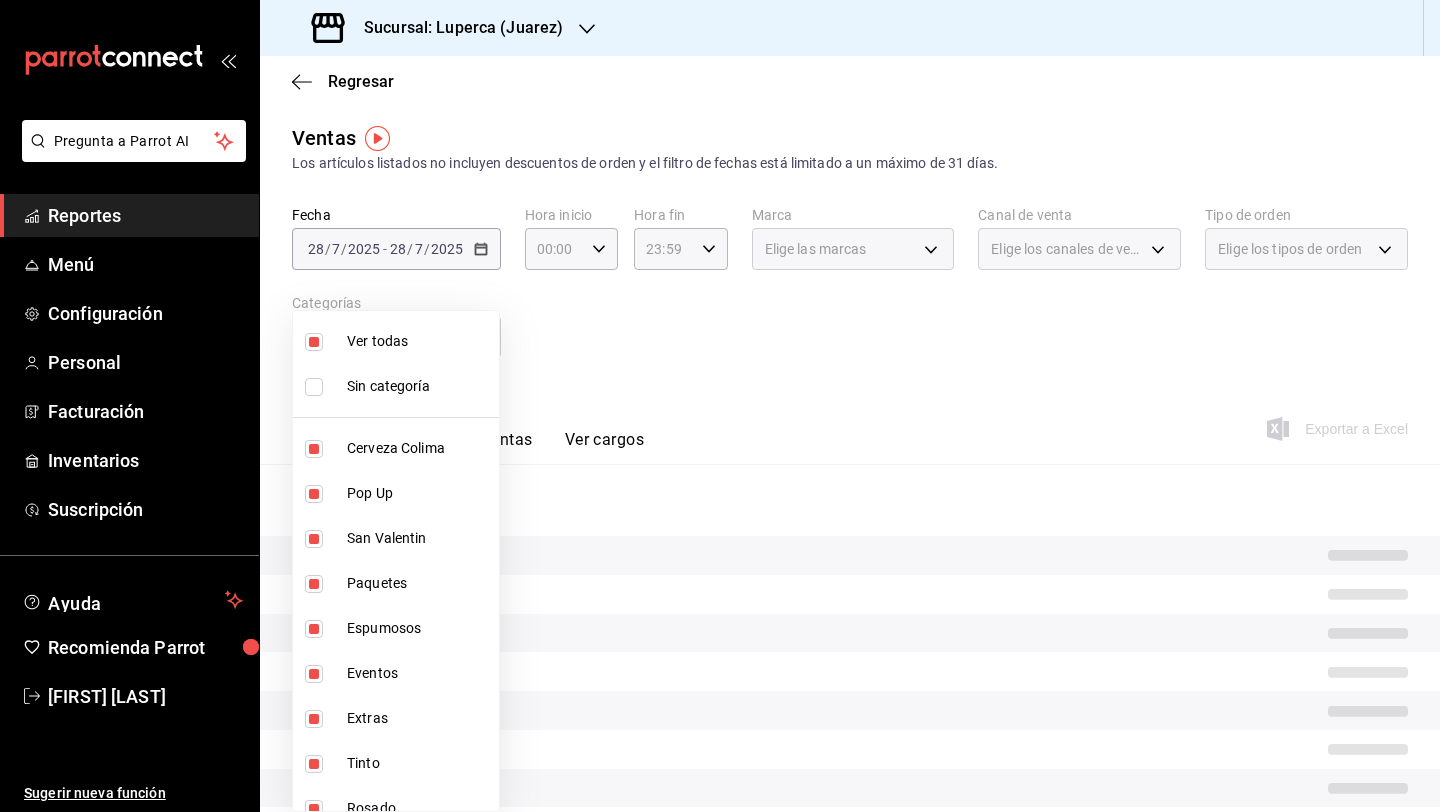 click on "Ver todas" at bounding box center (419, 341) 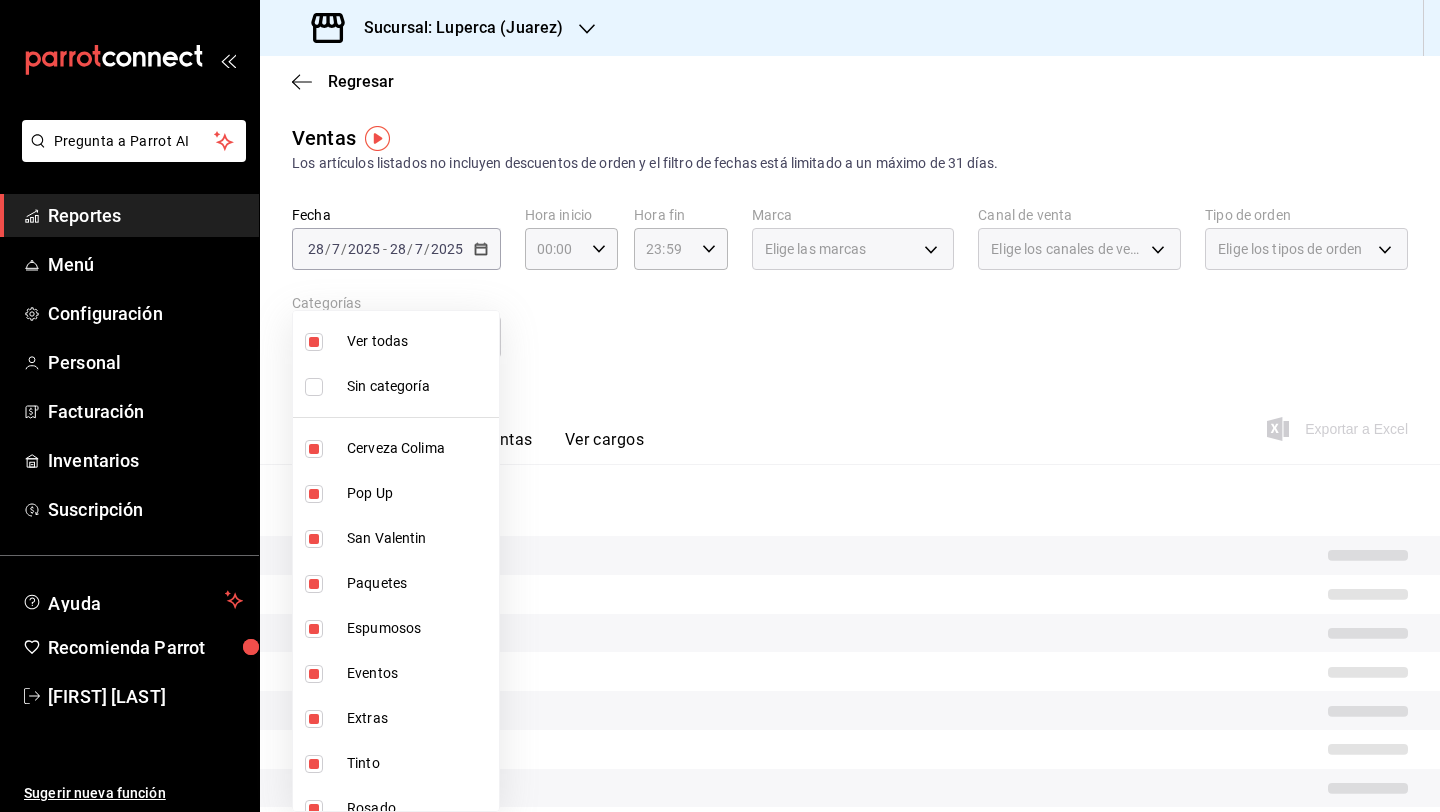 type 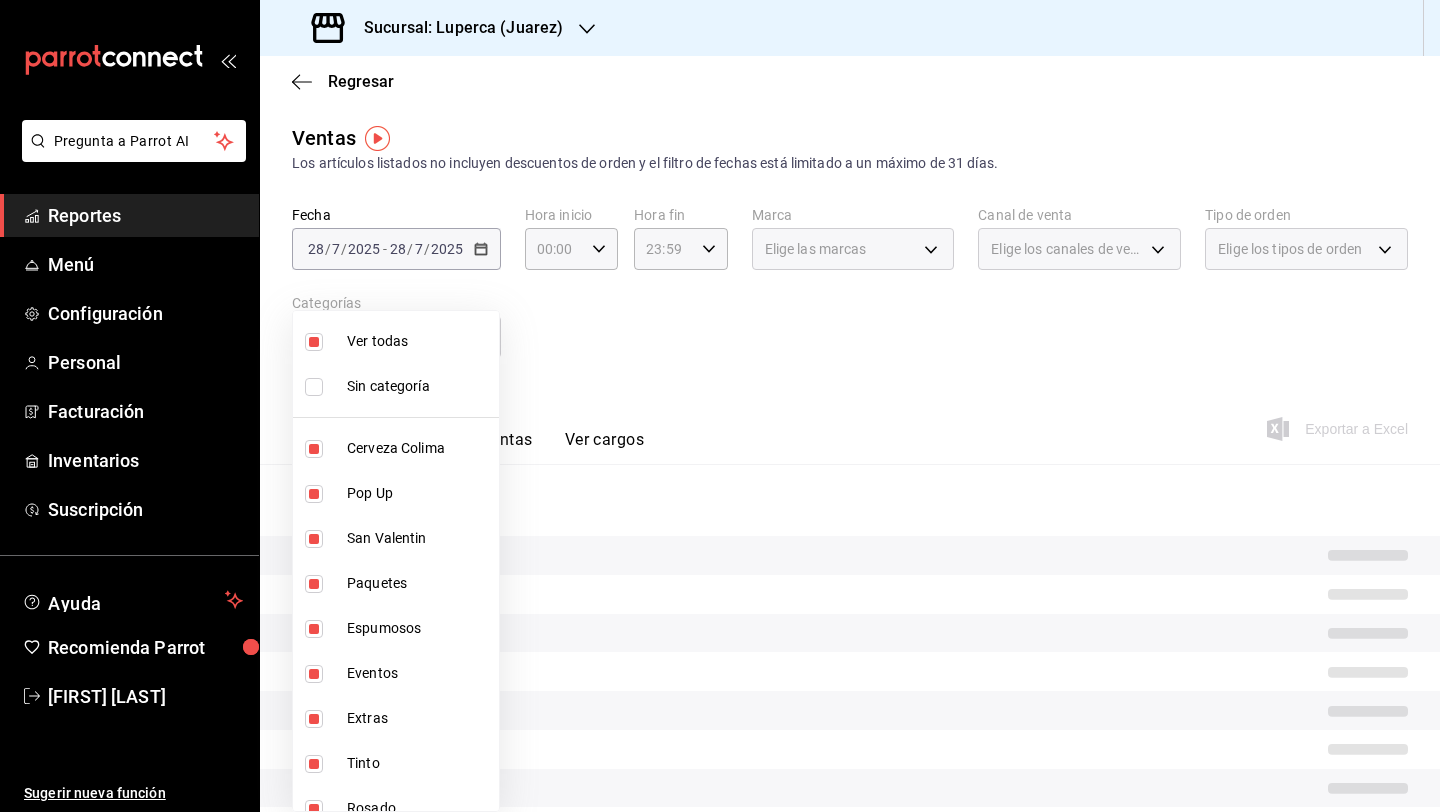 checkbox on "false" 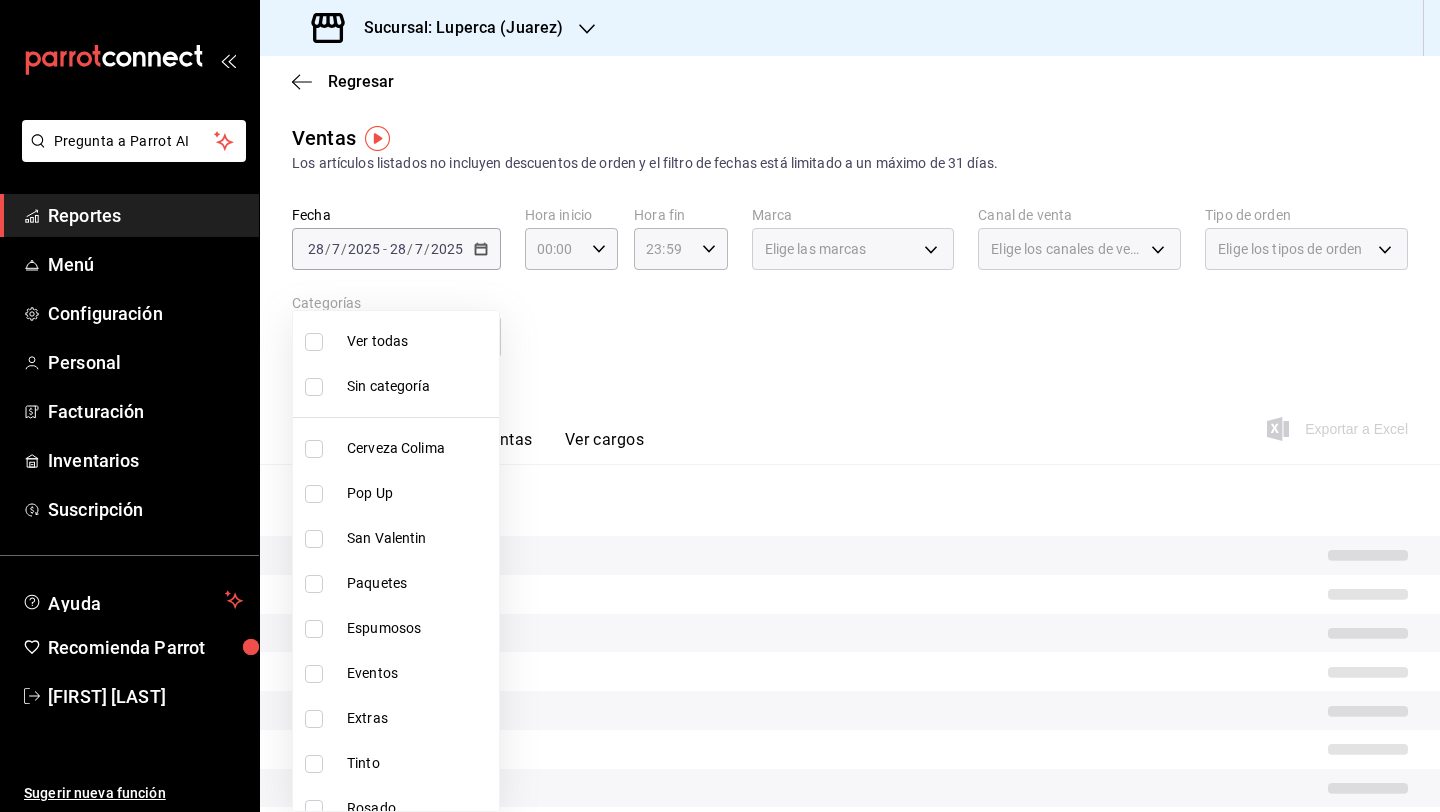 click at bounding box center [720, 406] 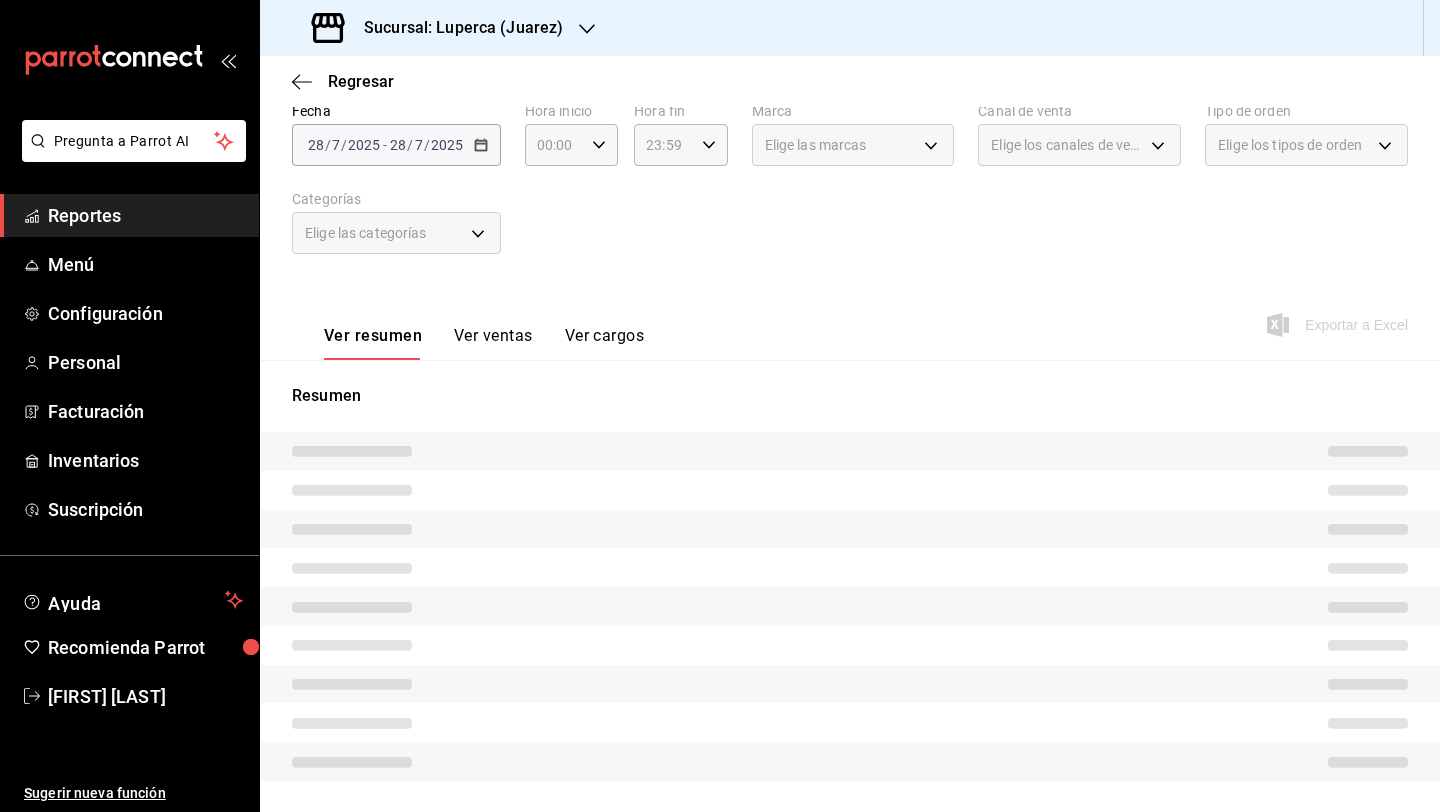 scroll, scrollTop: 108, scrollLeft: 0, axis: vertical 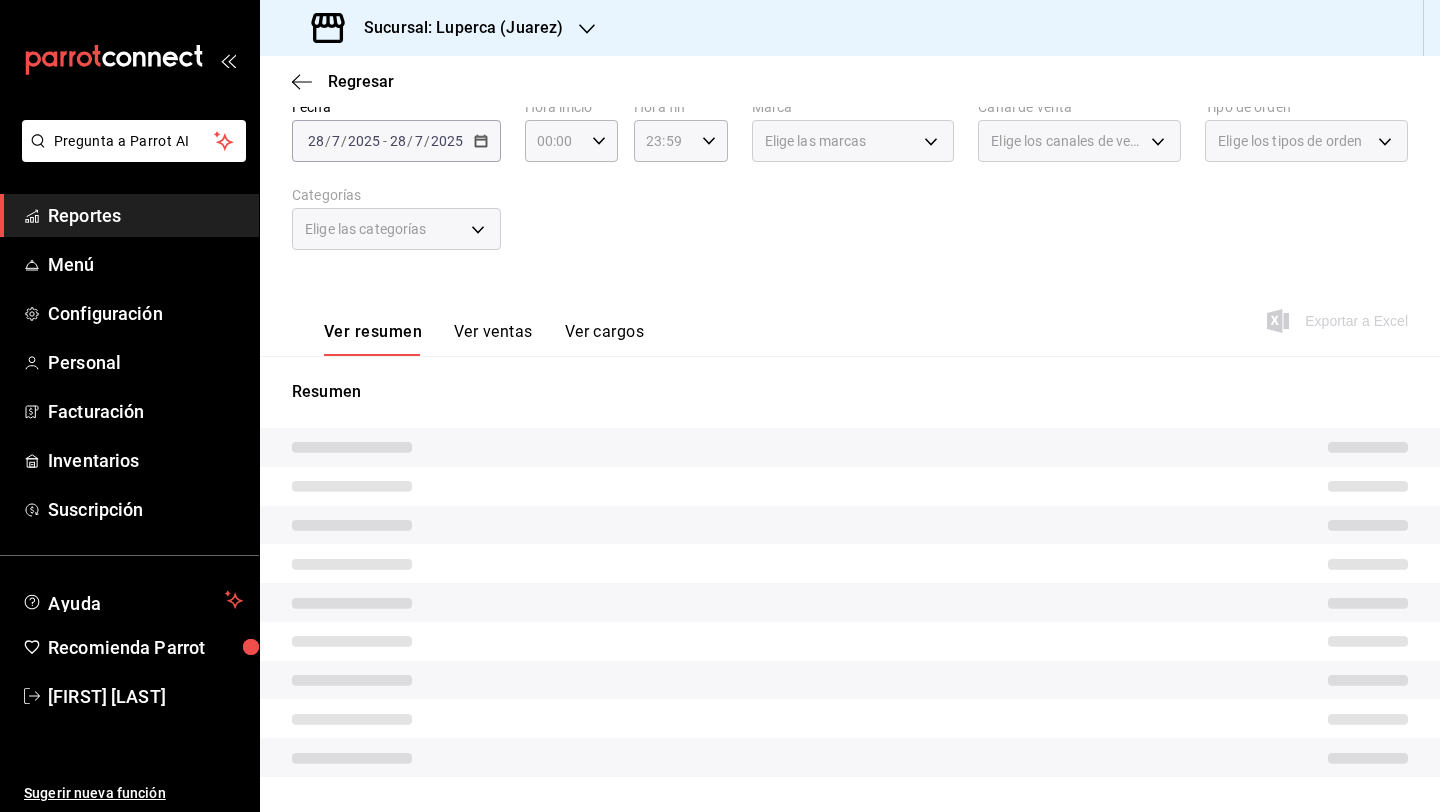 click on "Ver ventas" at bounding box center [493, 339] 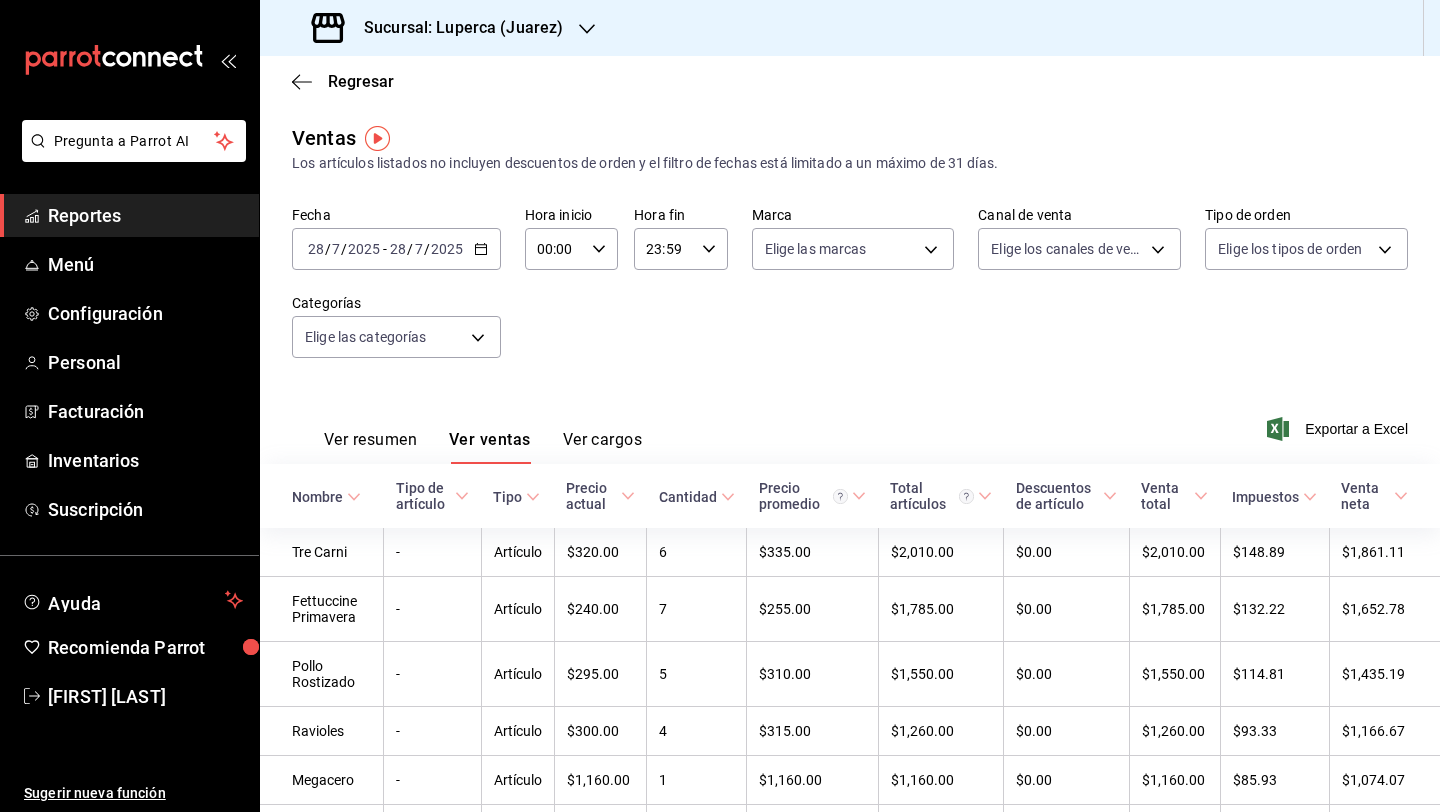 click on "Pregunta a Parrot AI Reportes   Menú   Configuración   Personal   Facturación   Inventarios   Suscripción   Ayuda Recomienda Parrot   [FIRST] [LAST]   Sugerir nueva función   Sucursal: [COMPANY] ([CITY]) Regresar Ventas Los artículos listados no incluyen descuentos de orden y el filtro de fechas está limitado a un máximo de 31 días. Fecha [DATE] [DATE] - [DATE] [DATE] Hora inicio 00:00 Hora inicio Hora fin 23:59 Hora fin Marca Elige las marcas Canal de venta Elige los canales de venta Tipo de orden Elige los tipos de orden Categorías Elige las categorías Ver resumen Ver ventas Ver cargos Exportar a Excel Nombre Tipo de artículo Tipo Precio actual Cantidad Precio promedio   Total artículos   Descuentos de artículo Venta total Impuestos Venta neta Tre Carni - Artículo $320.00 6 $335.00 $2,010.00 $0.00 $2,010.00 $148.89 $1,861.11 Fettuccine Primavera - Artículo $240.00 7 $255.00 $1,785.00 $0.00 $1,785.00 $132.22 $1,652.78 Pollo Rostizado - Artículo $295.00 5 $310.00 $1,550.00 - 4" at bounding box center [720, 406] 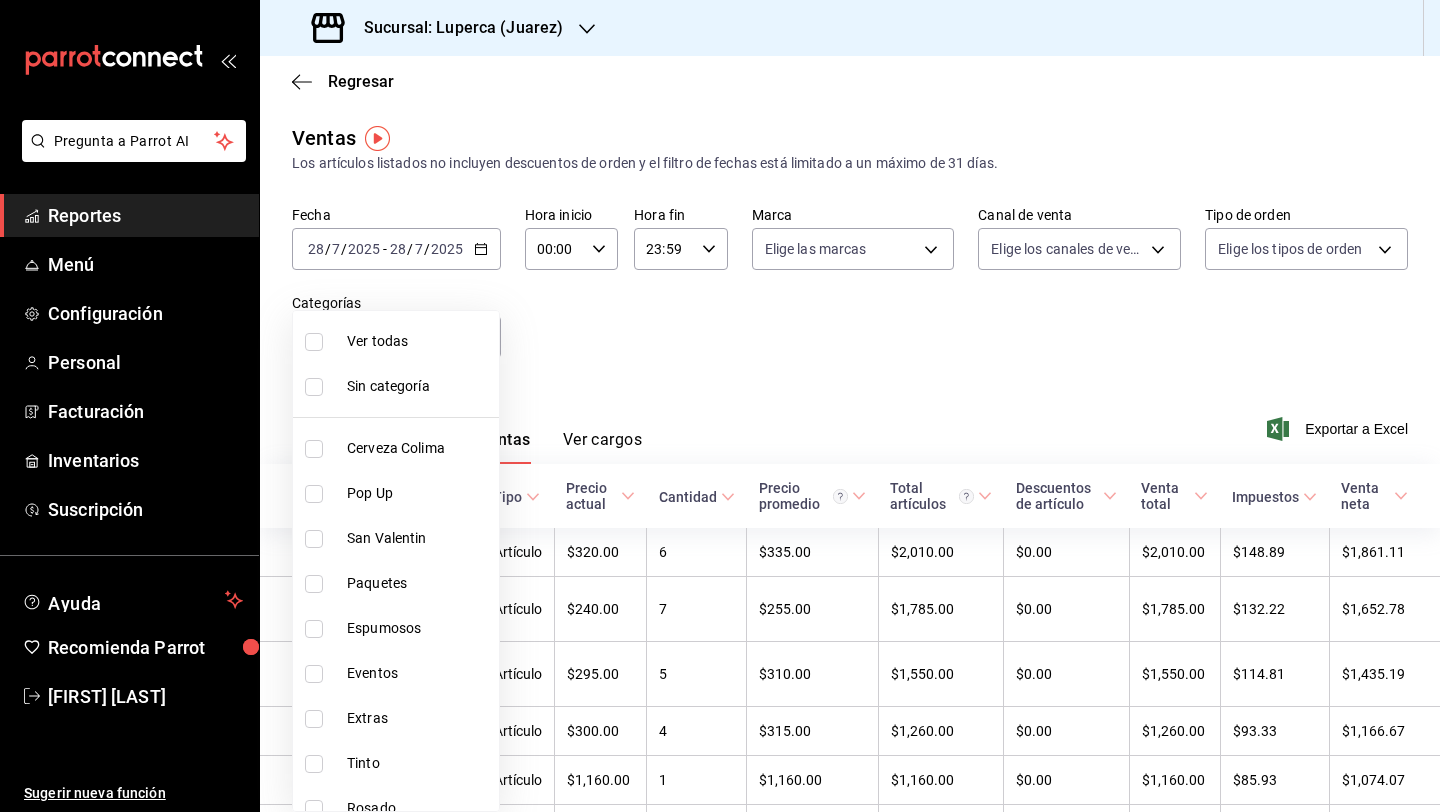 click on "Ver todas" at bounding box center [396, 341] 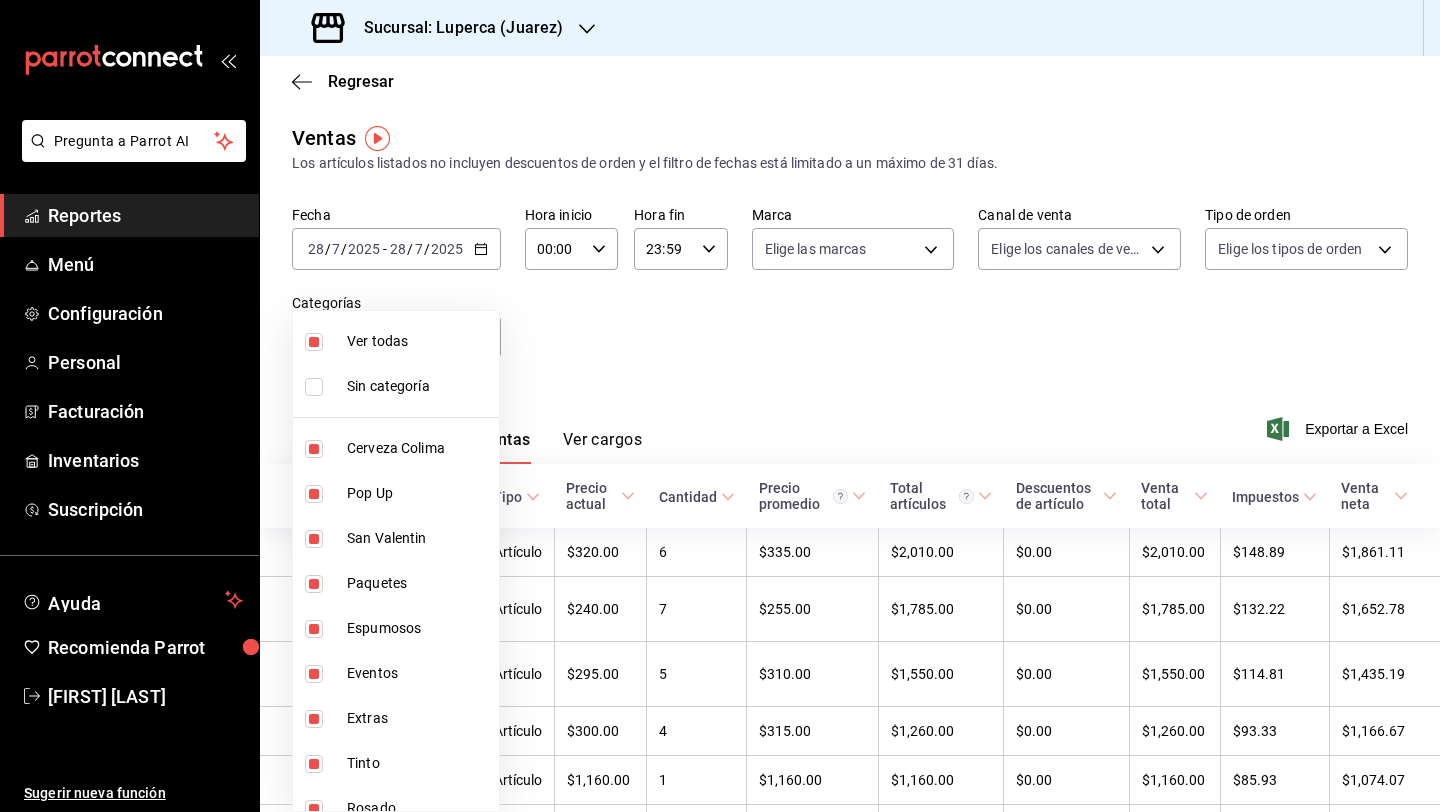 click on "Ver todas" at bounding box center [419, 341] 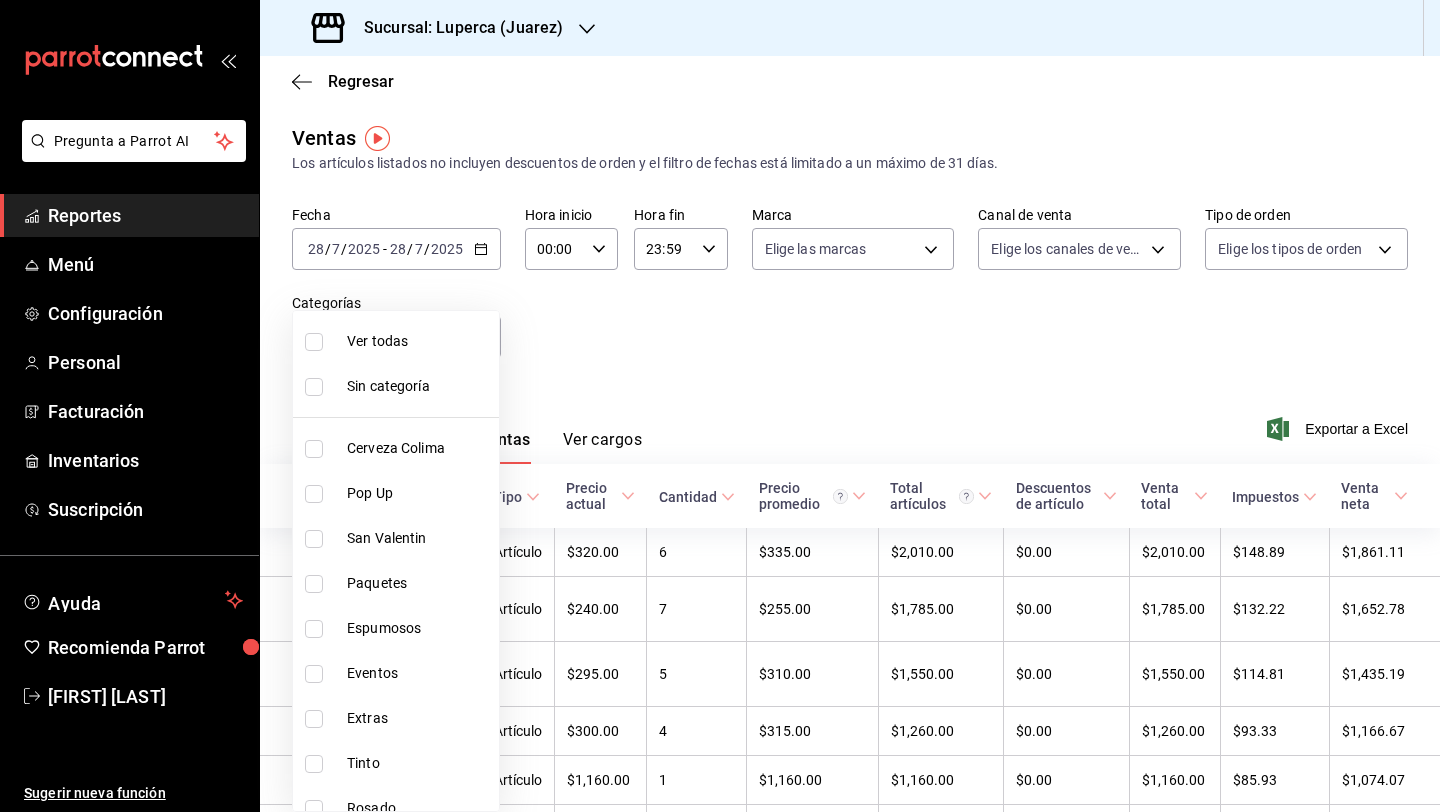 click at bounding box center [720, 406] 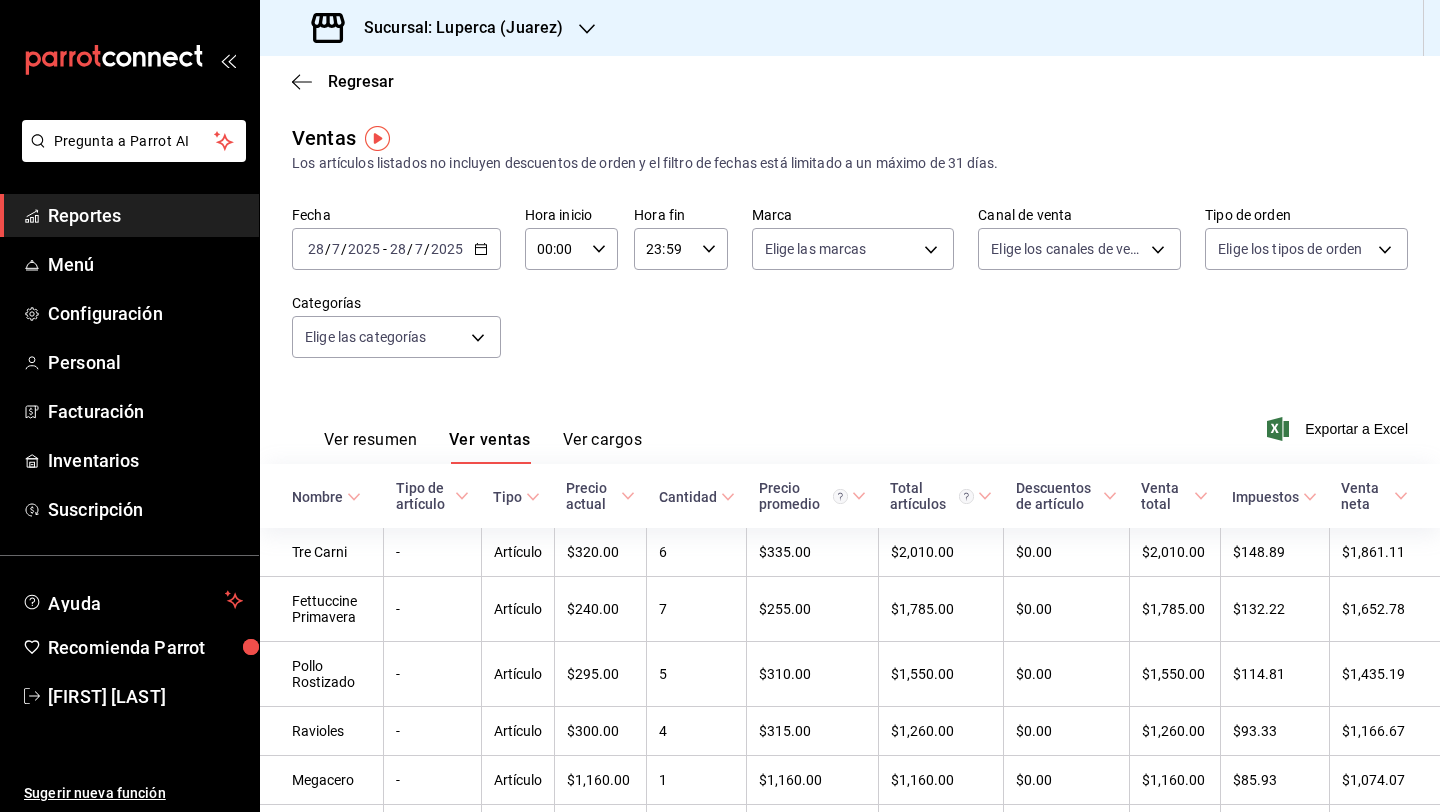 click on "Ver cargos" at bounding box center (603, 447) 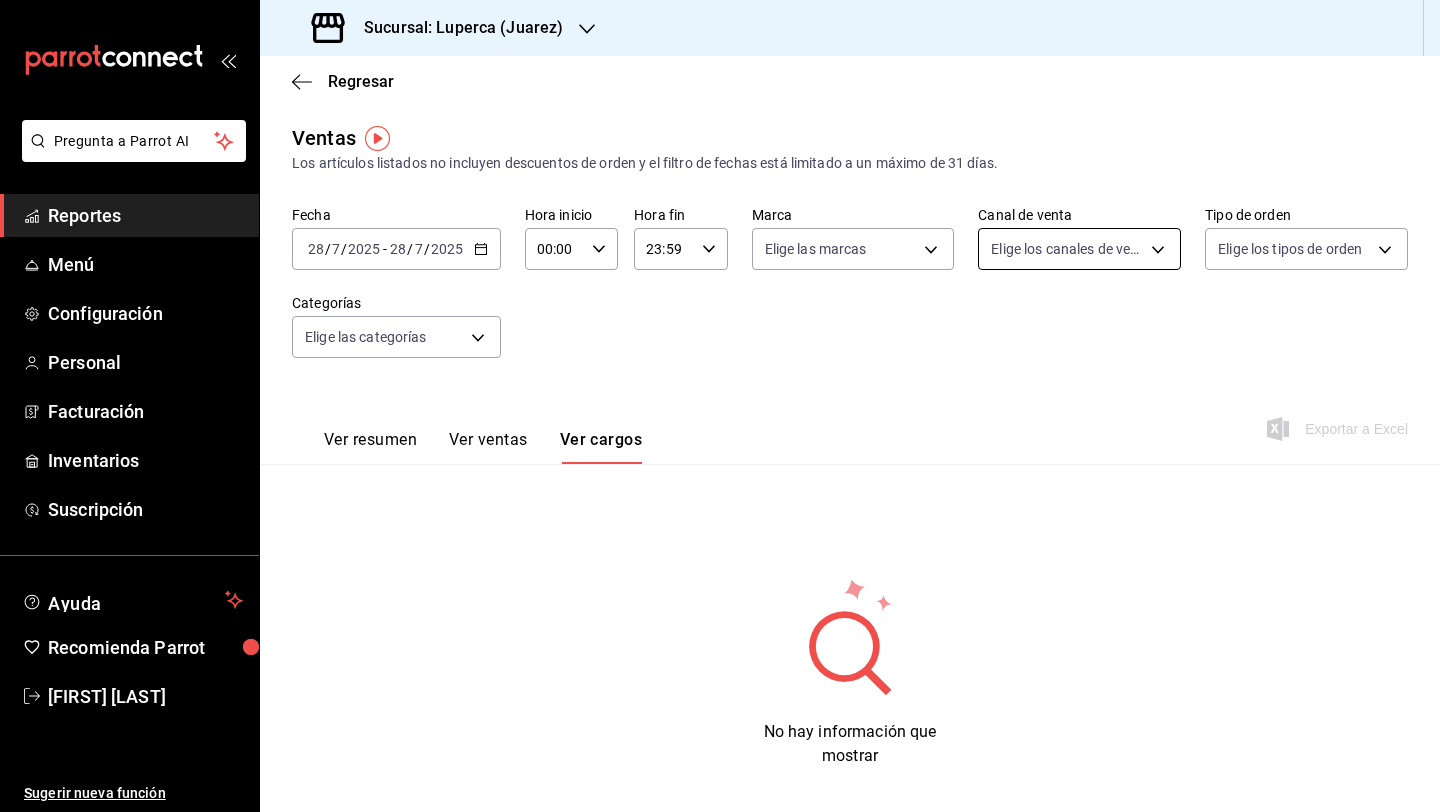 click on "Pregunta a Parrot AI Reportes   Menú   Configuración   Personal   Facturación   Inventarios   Suscripción   Ayuda Recomienda Parrot   [FIRST] [LAST]   Sugerir nueva función   Sucursal: [COMPANY] ([CITY]) Regresar Ventas Los artículos listados no incluyen descuentos de orden y el filtro de fechas está limitado a un máximo de 31 días. Fecha [DATE] [DATE] - [DATE] [DATE] Hora inicio 00:00 Hora inicio Hora fin 23:59 Hora fin Marca Elige las marcas Canal de venta Elige los canales de venta Tipo de orden Elige los tipos de orden Categorías Elige las categorías Ver resumen Ver ventas Ver cargos Exportar a Excel No hay información que mostrar GANA 1 MES GRATIS EN TU SUSCRIPCIÓN AQUÍ ¿Recuerdas cómo empezó tu restaurante?
Hoy puedes ayudar a un colega a tener el mismo cambio que tú viviste.
Recomienda Parrot directamente desde tu Portal Administrador.
Es fácil y rápido.
🎁 Por cada restaurante que se una, ganas 1 mes gratis. Ver video tutorial Ir a video Pregunta a Parrot AI" at bounding box center [720, 406] 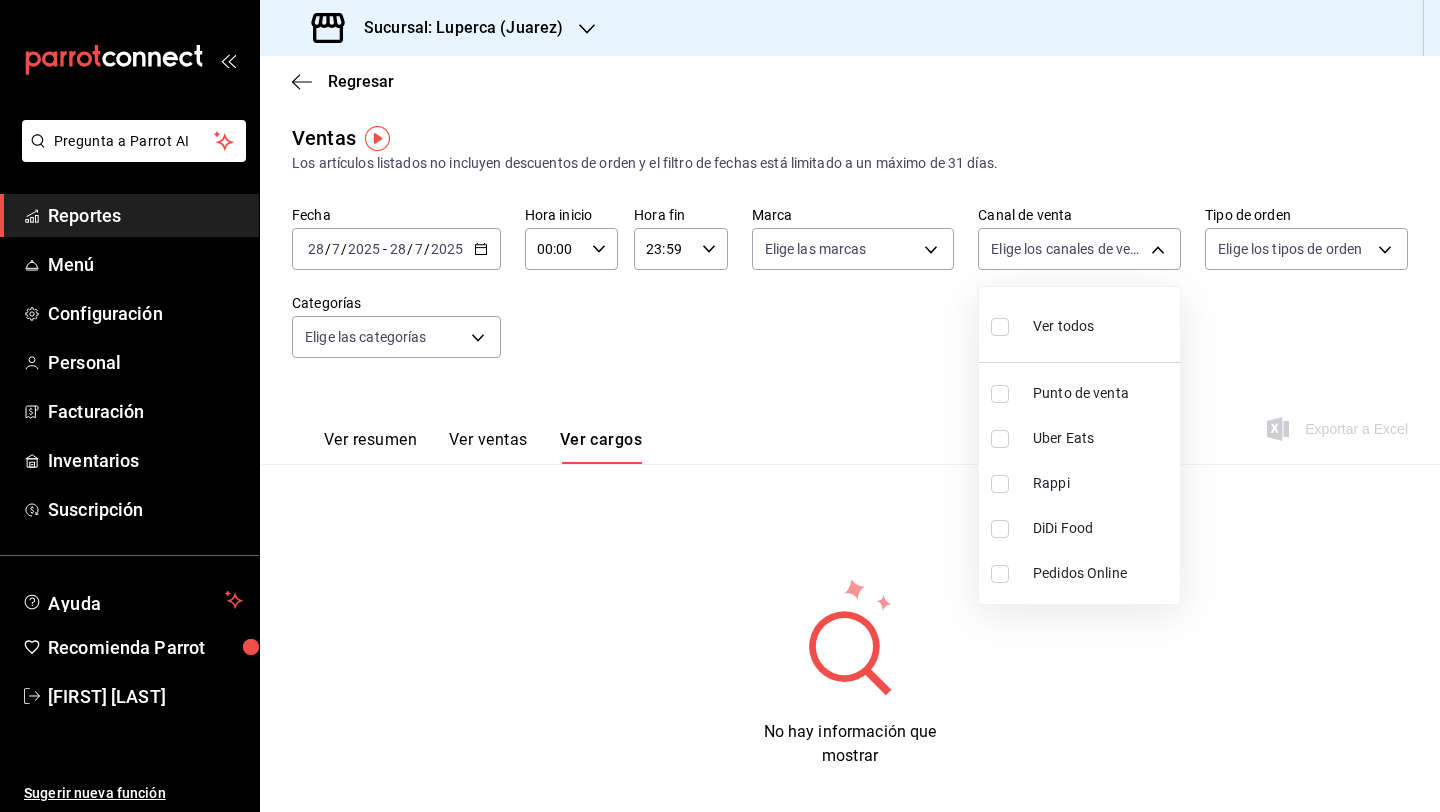 click at bounding box center [720, 406] 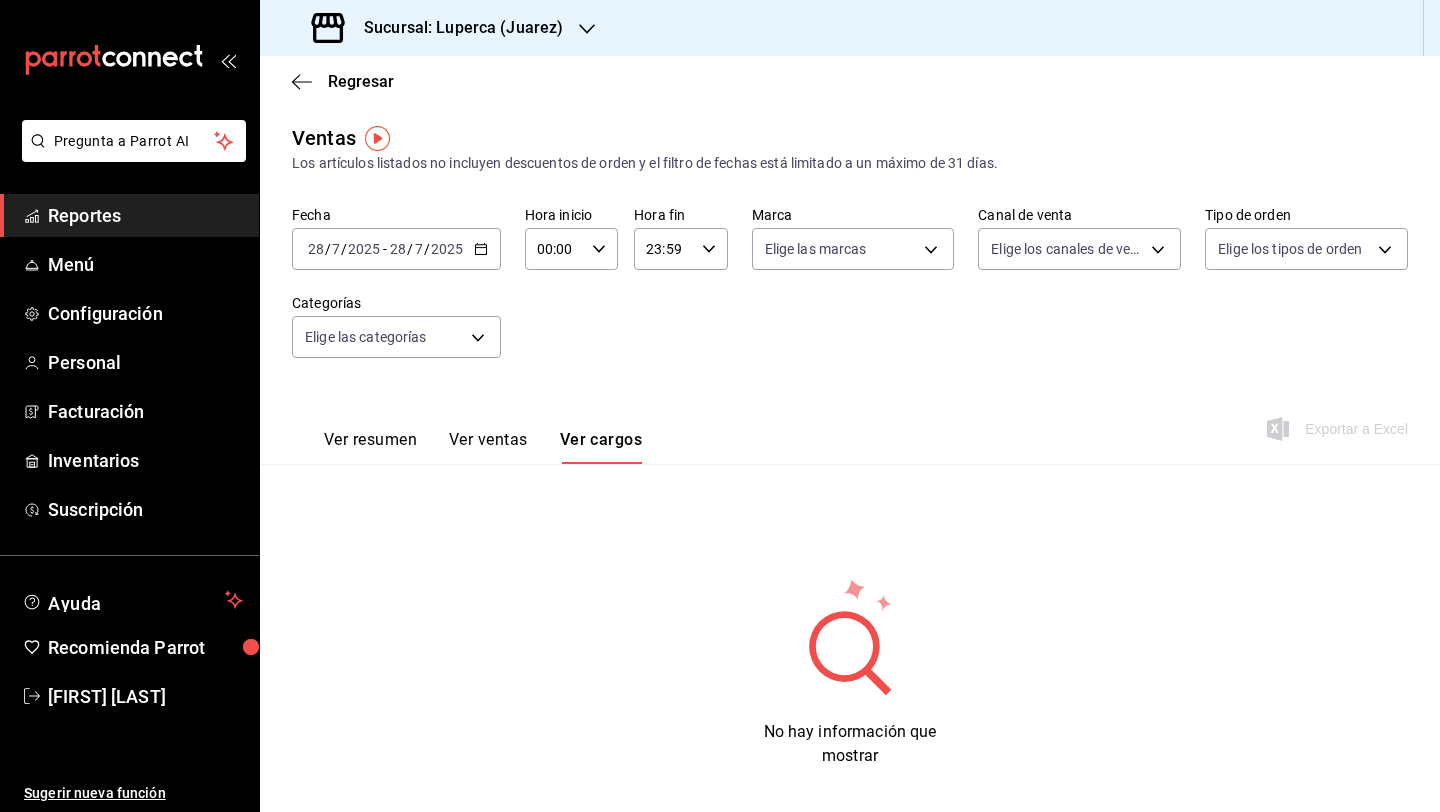 click on "Pregunta a Parrot AI Reportes   Menú   Configuración   Personal   Facturación   Inventarios   Suscripción   Ayuda Recomienda Parrot   [FIRST] [LAST]   Sugerir nueva función   Sucursal: [COMPANY] ([CITY]) Regresar Ventas Los artículos listados no incluyen descuentos de orden y el filtro de fechas está limitado a un máximo de 31 días. Fecha [DATE] [DATE] - [DATE] [DATE] Hora inicio 00:00 Hora inicio Hora fin 23:59 Hora fin Marca Elige las marcas Canal de venta Elige los canales de venta Tipo de orden Elige los tipos de orden Categorías Elige las categorías Ver resumen Ver ventas Ver cargos Exportar a Excel No hay información que mostrar GANA 1 MES GRATIS EN TU SUSCRIPCIÓN AQUÍ ¿Recuerdas cómo empezó tu restaurante?
Hoy puedes ayudar a un colega a tener el mismo cambio que tú viviste.
Recomienda Parrot directamente desde tu Portal Administrador.
Es fácil y rápido.
🎁 Por cada restaurante que se una, ganas 1 mes gratis. Ver video tutorial Ir a video Pregunta a Parrot AI" at bounding box center [720, 406] 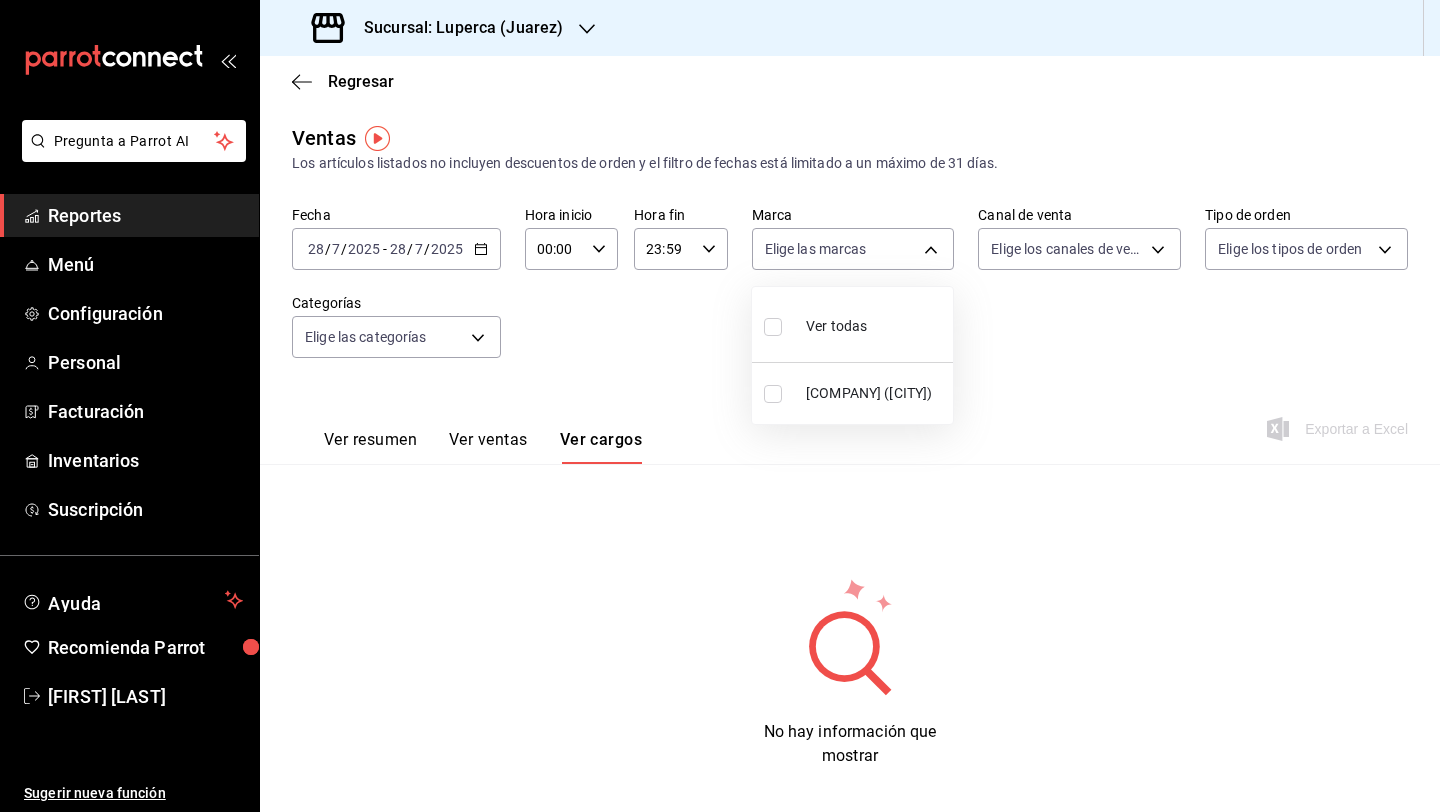 click at bounding box center [720, 406] 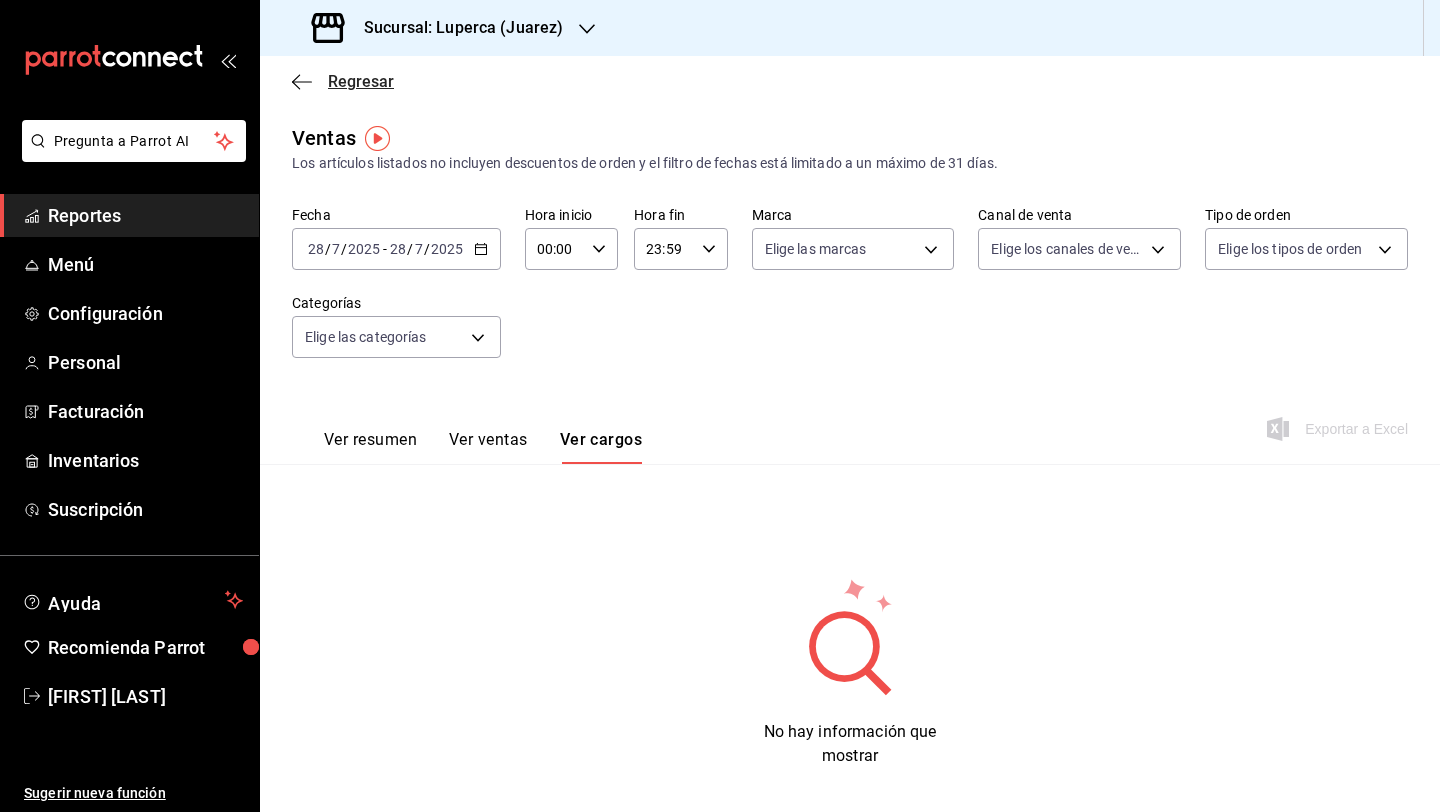 click 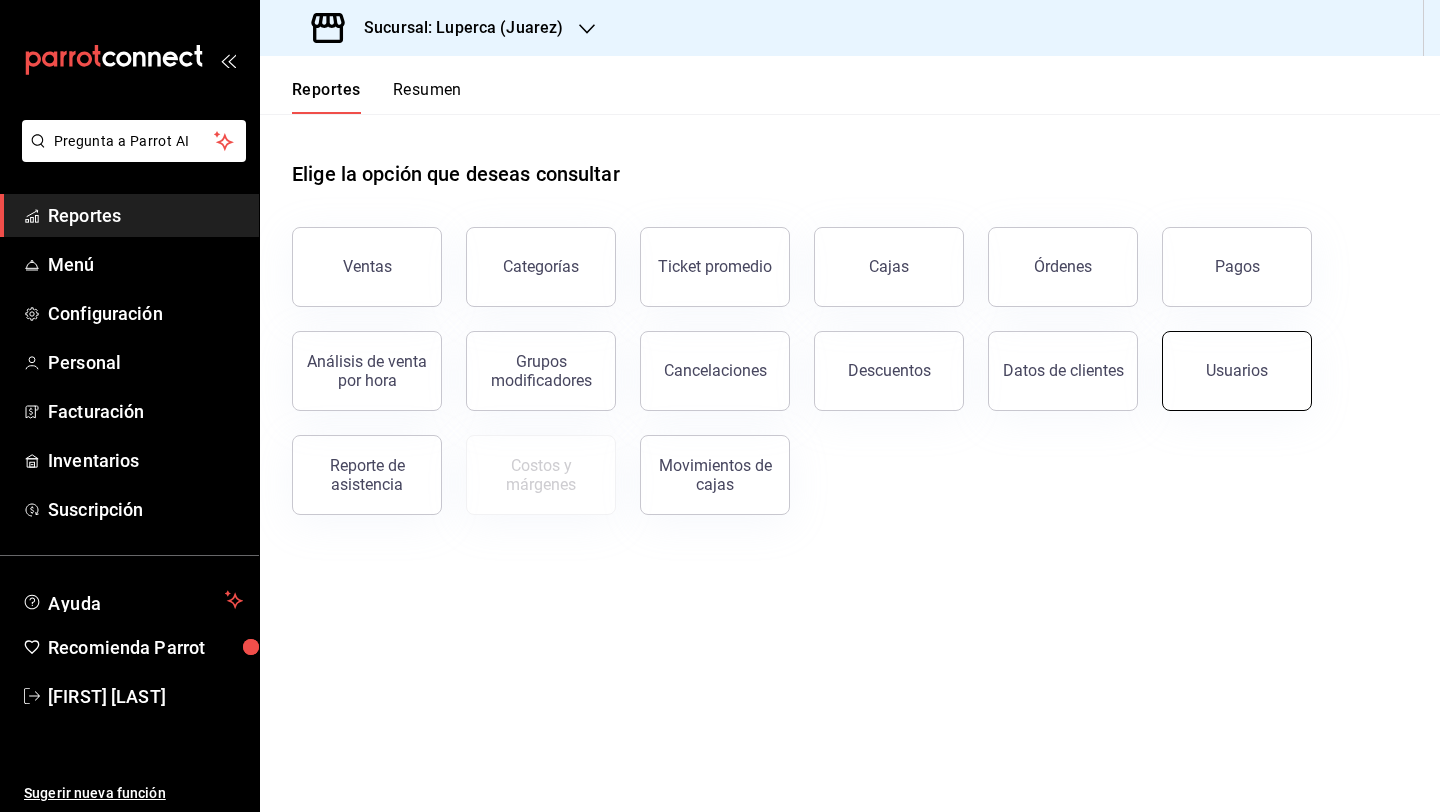 click on "Usuarios" at bounding box center (1237, 370) 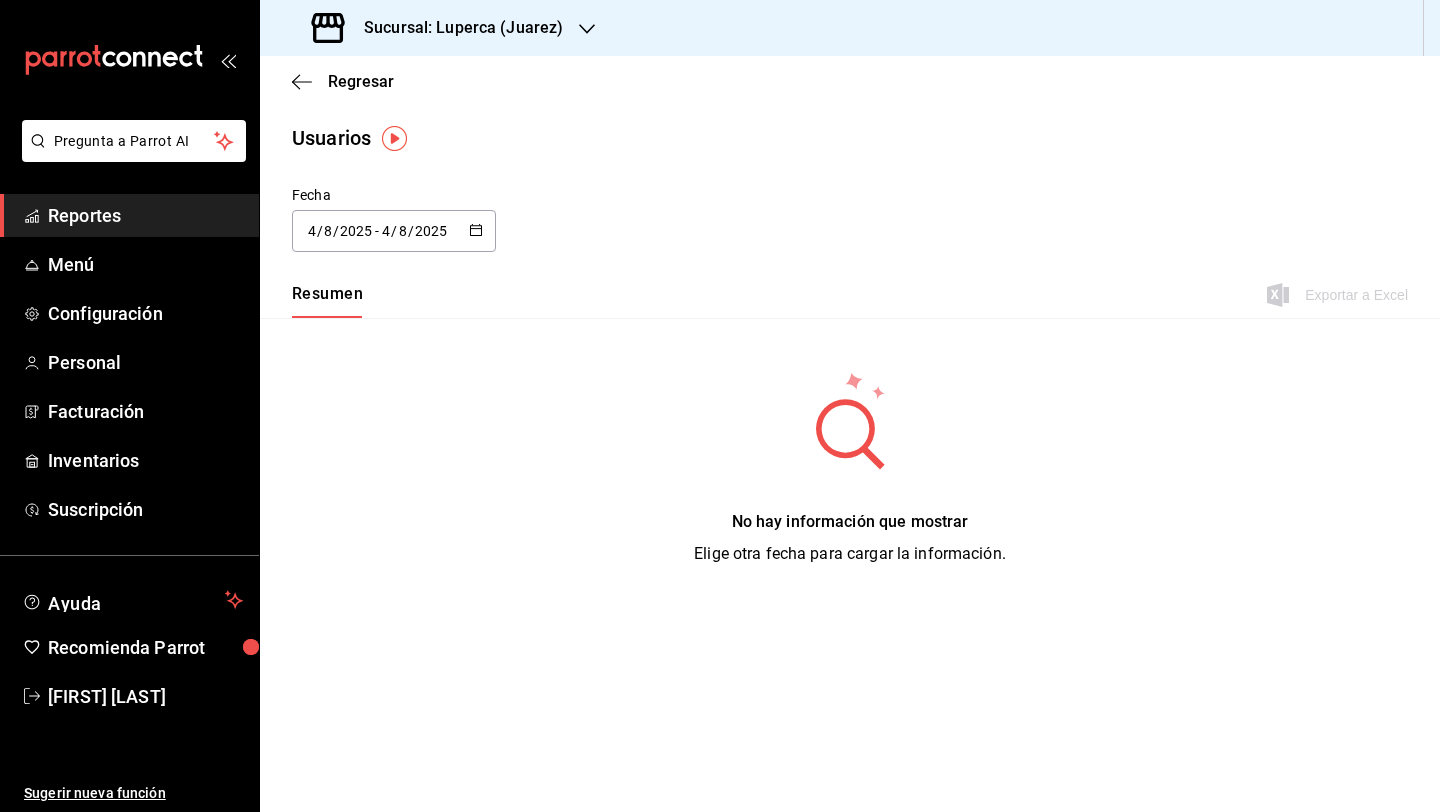 click 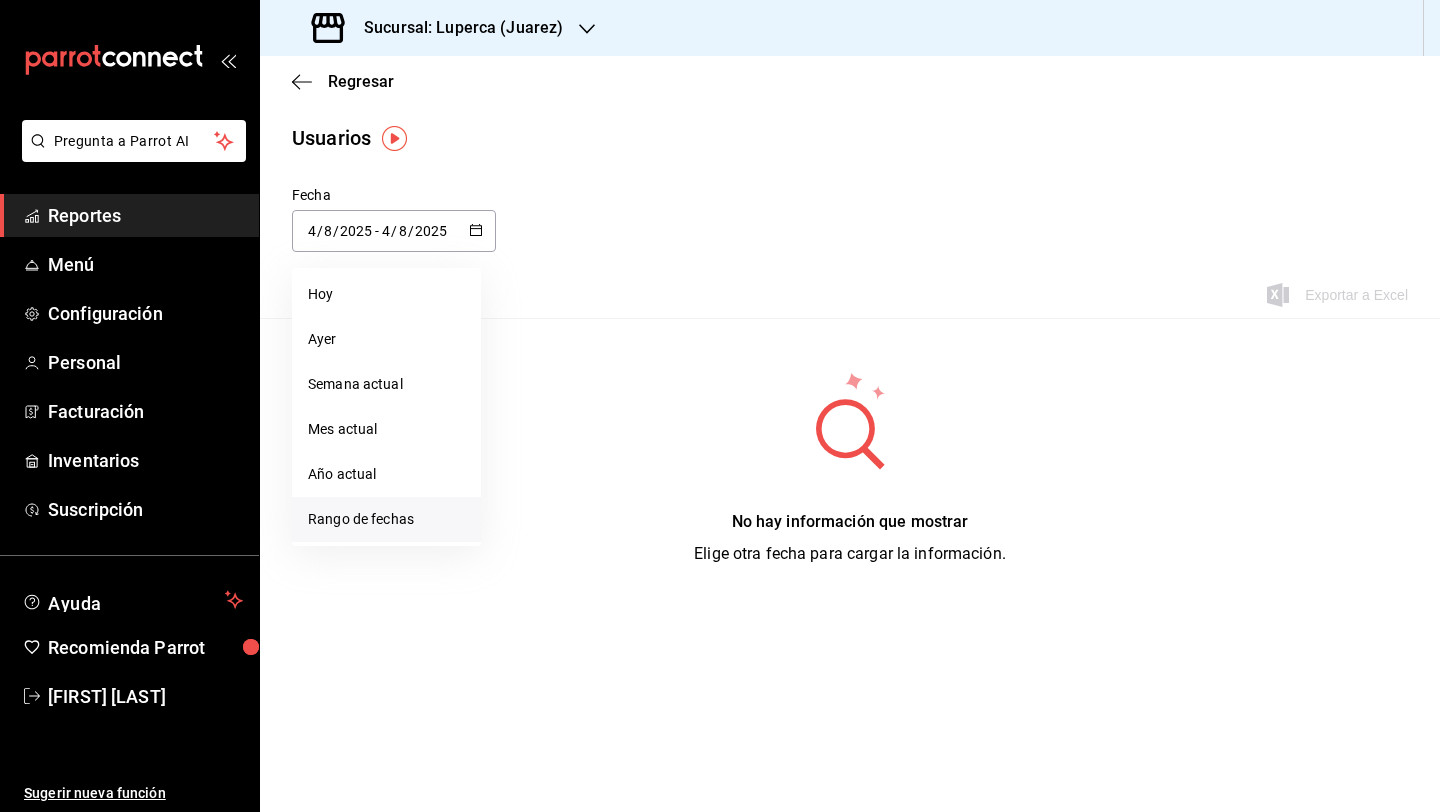 click on "Rango de fechas" at bounding box center [386, 519] 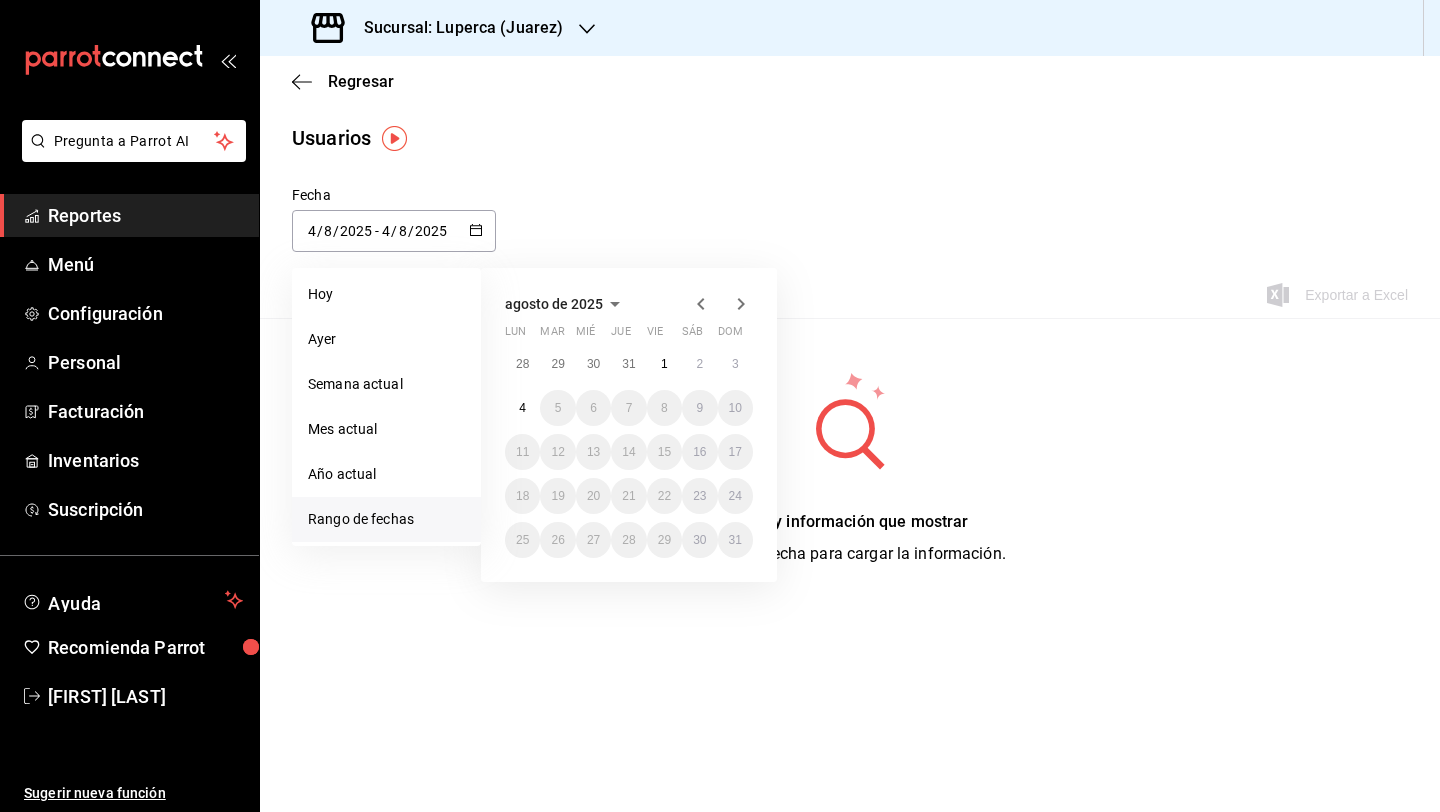 click 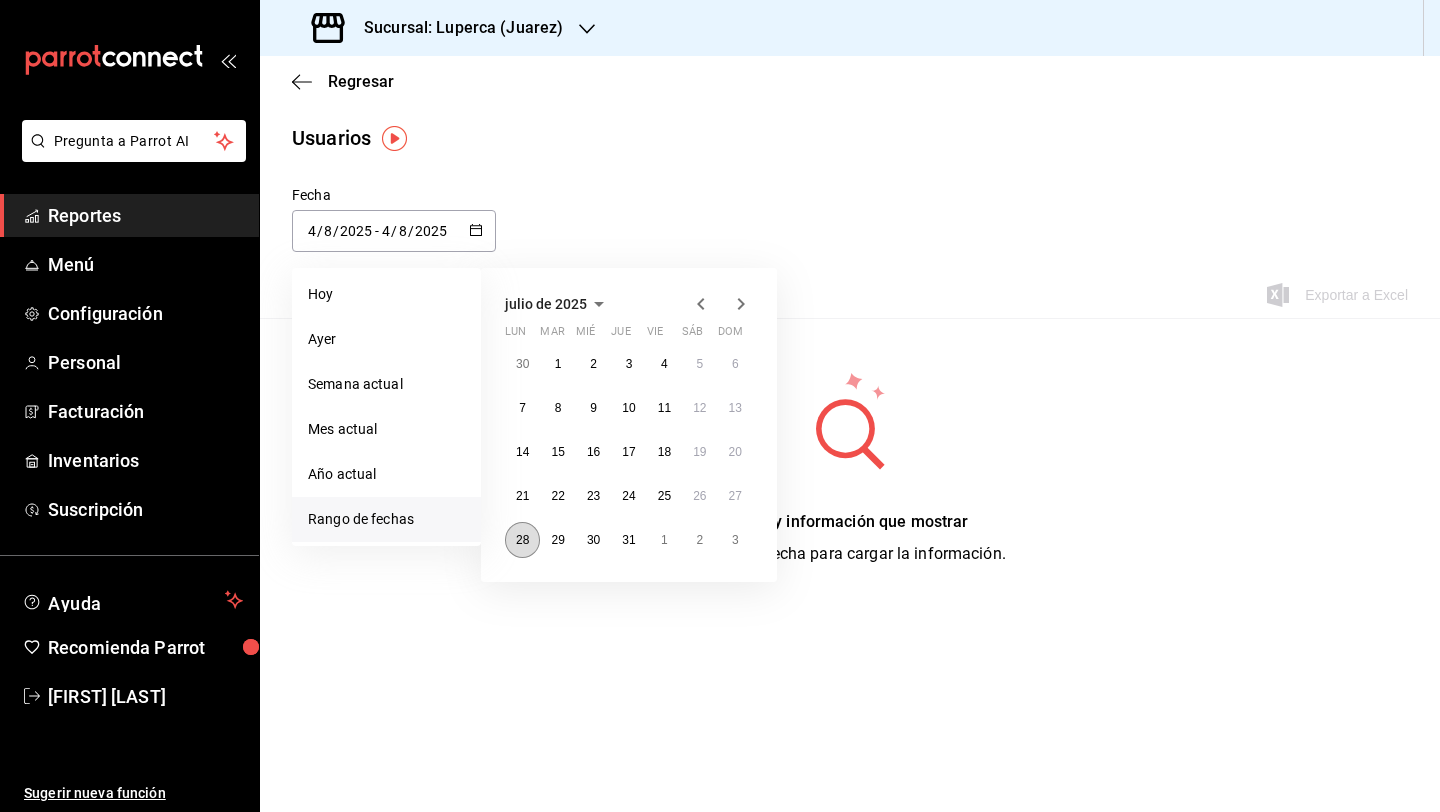 click on "28" at bounding box center (522, 540) 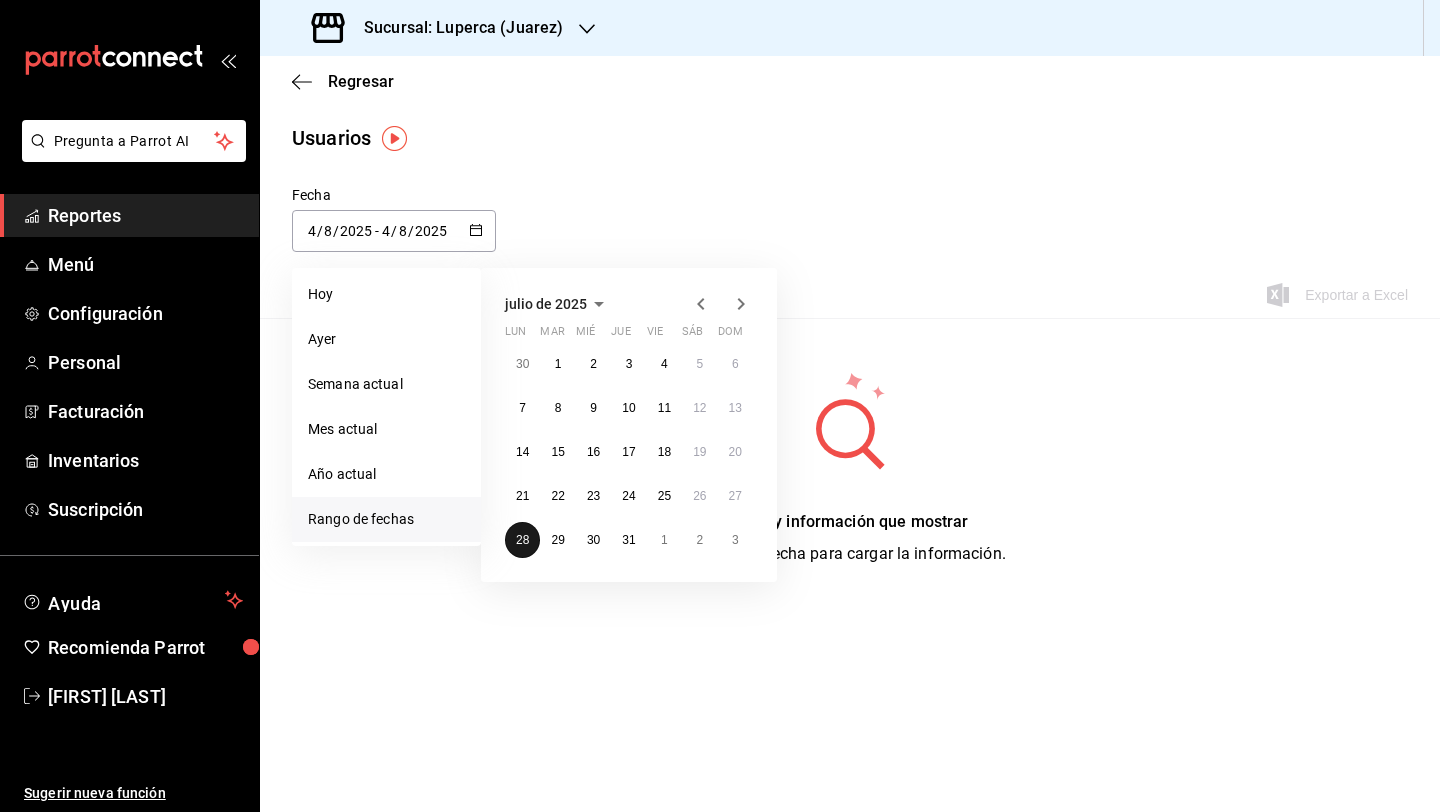 click on "28" at bounding box center [522, 540] 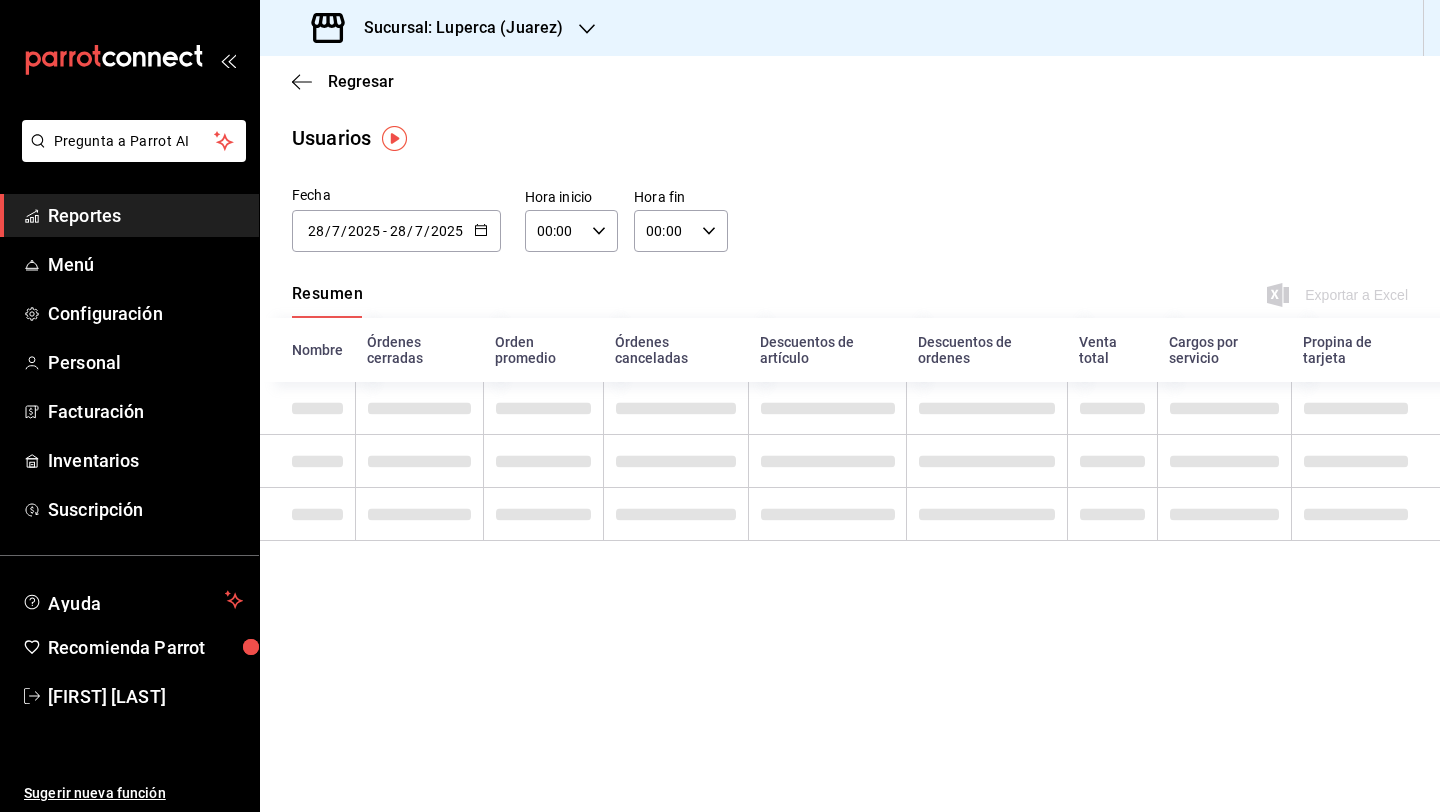 click at bounding box center [317, 408] 